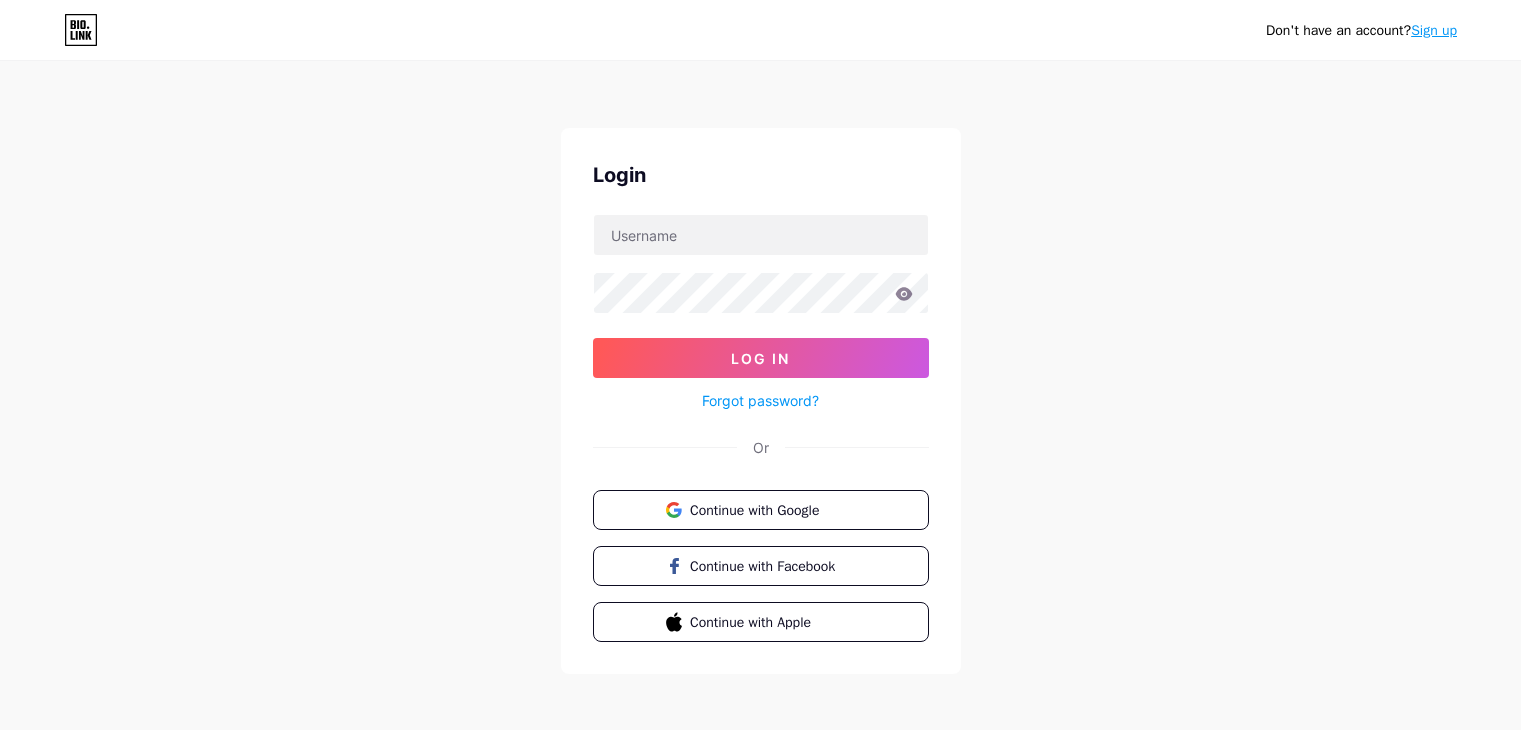 scroll, scrollTop: 0, scrollLeft: 0, axis: both 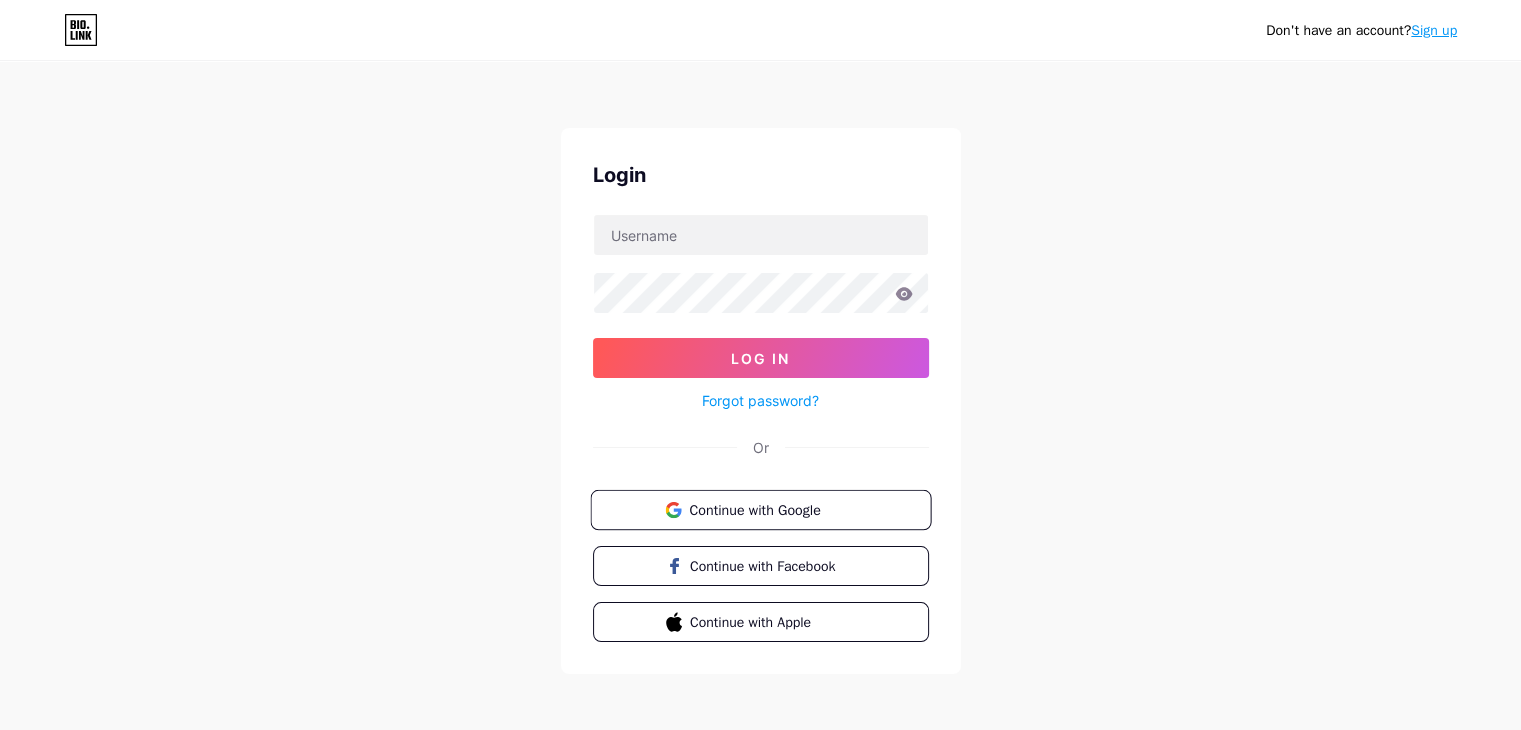 click on "Continue with Google" at bounding box center (772, 509) 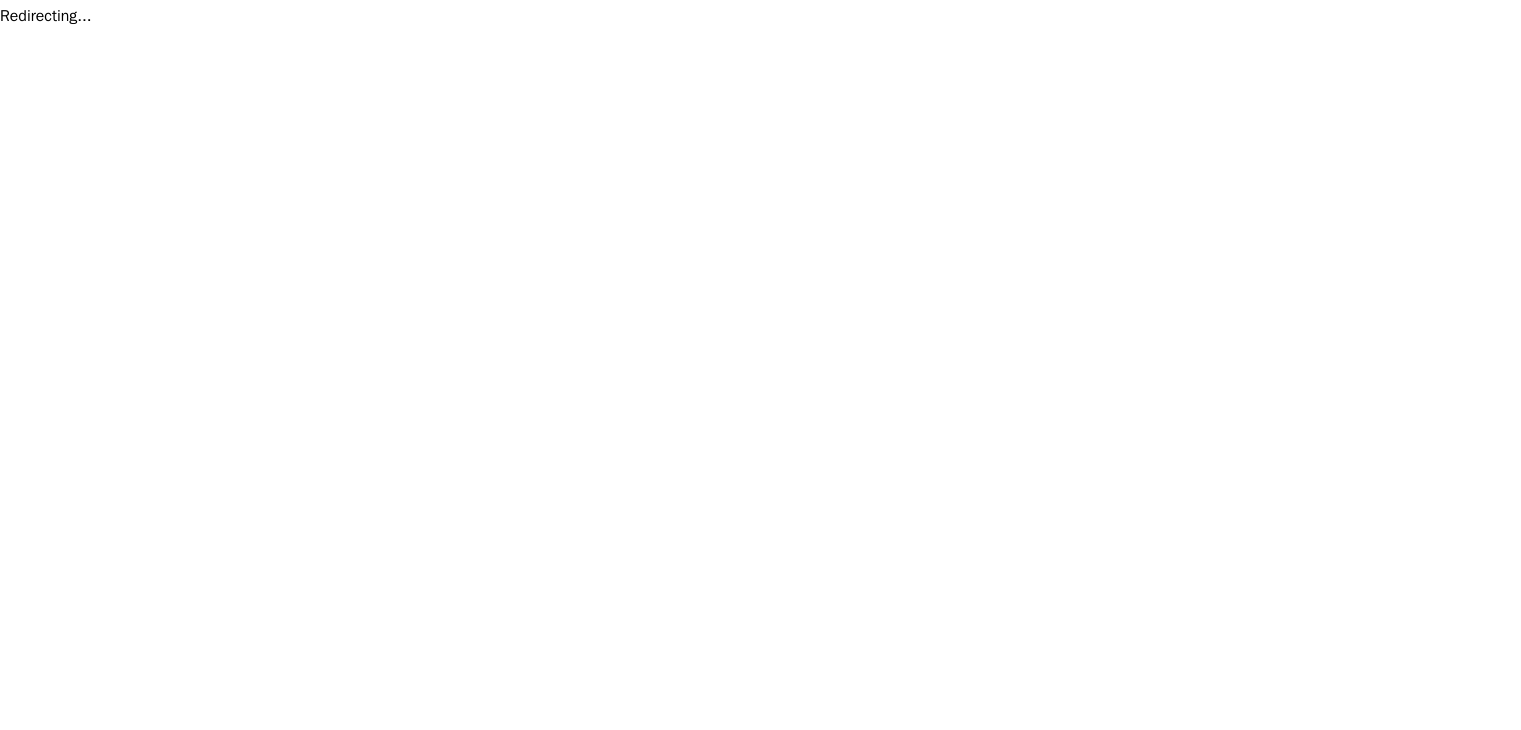scroll, scrollTop: 0, scrollLeft: 0, axis: both 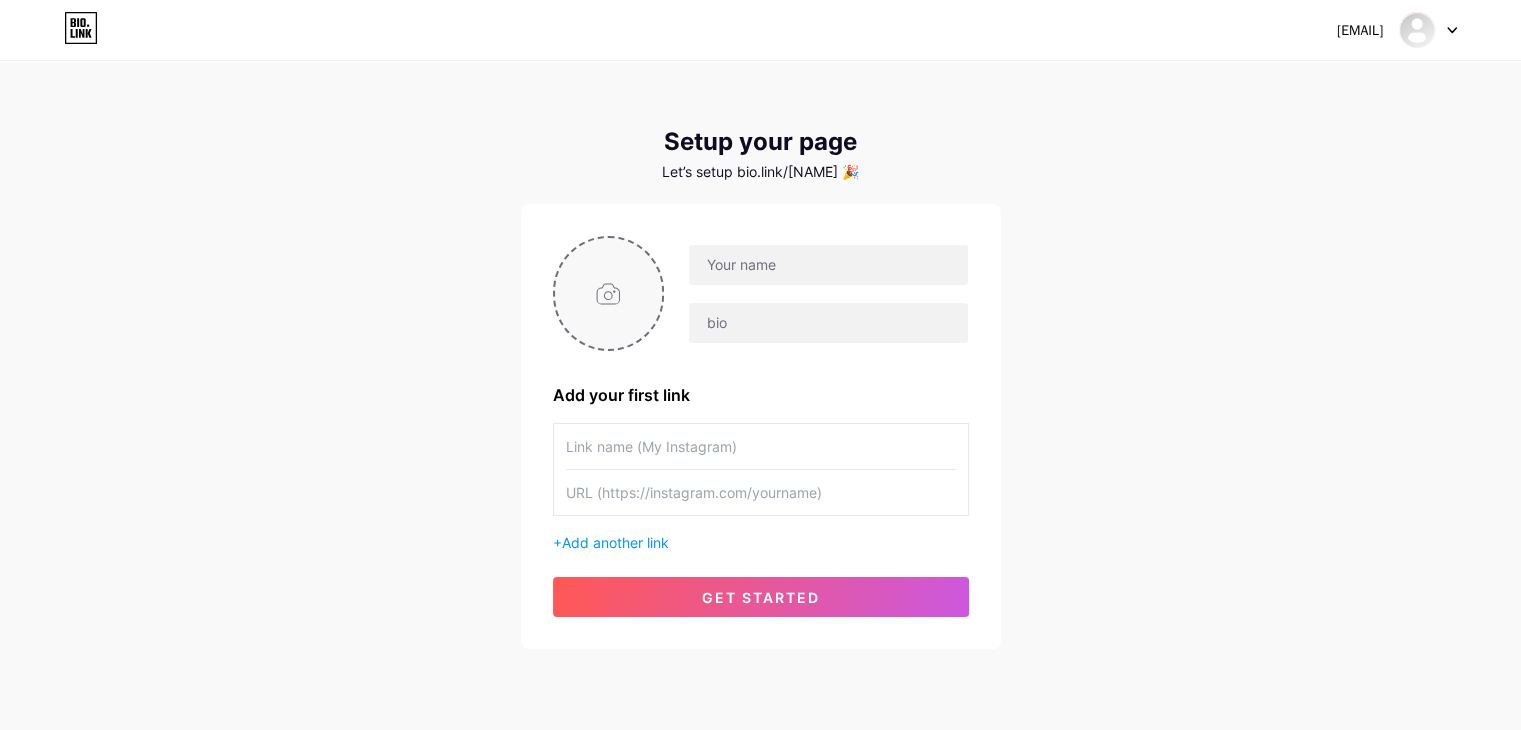 click at bounding box center (609, 293) 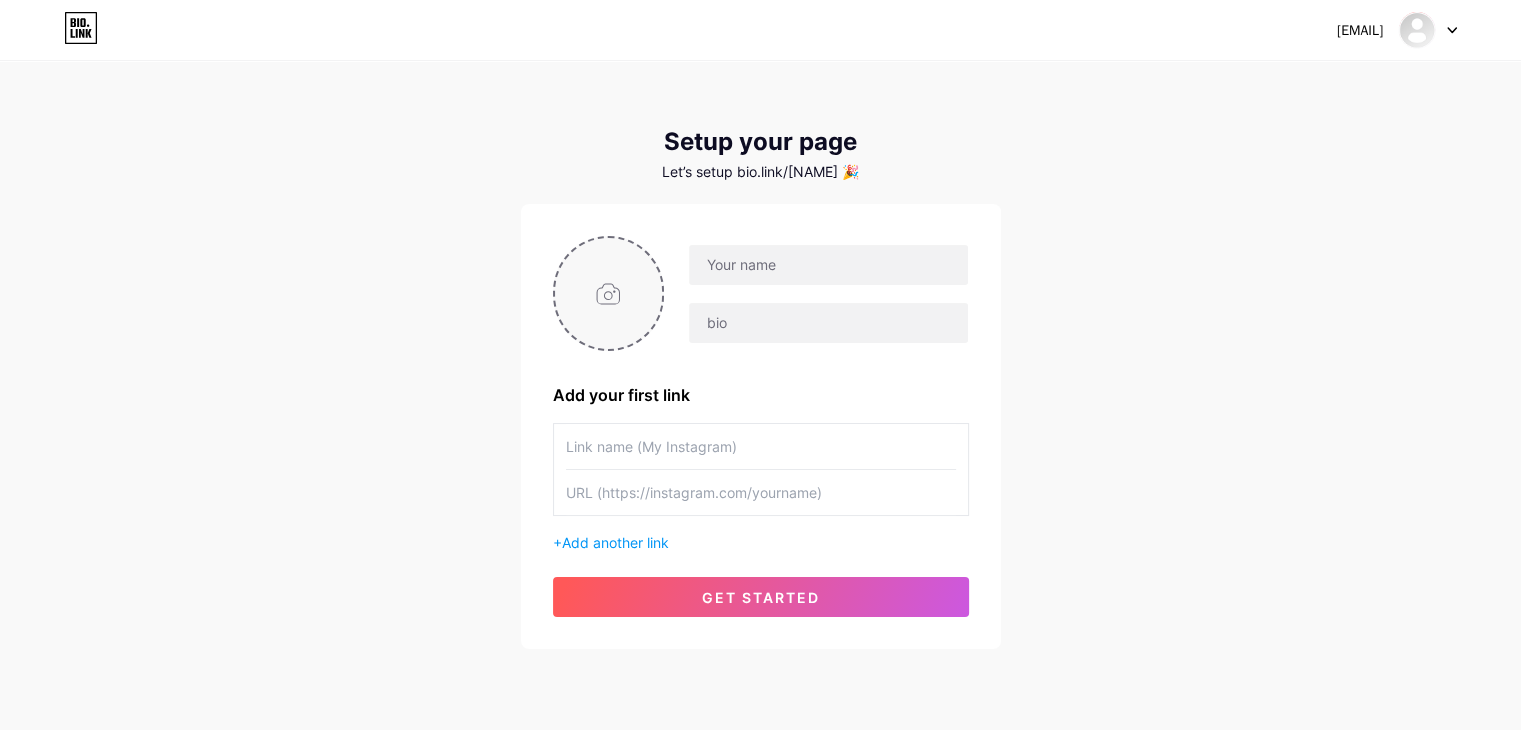 type on "C:\fakepath\[FILENAME]" 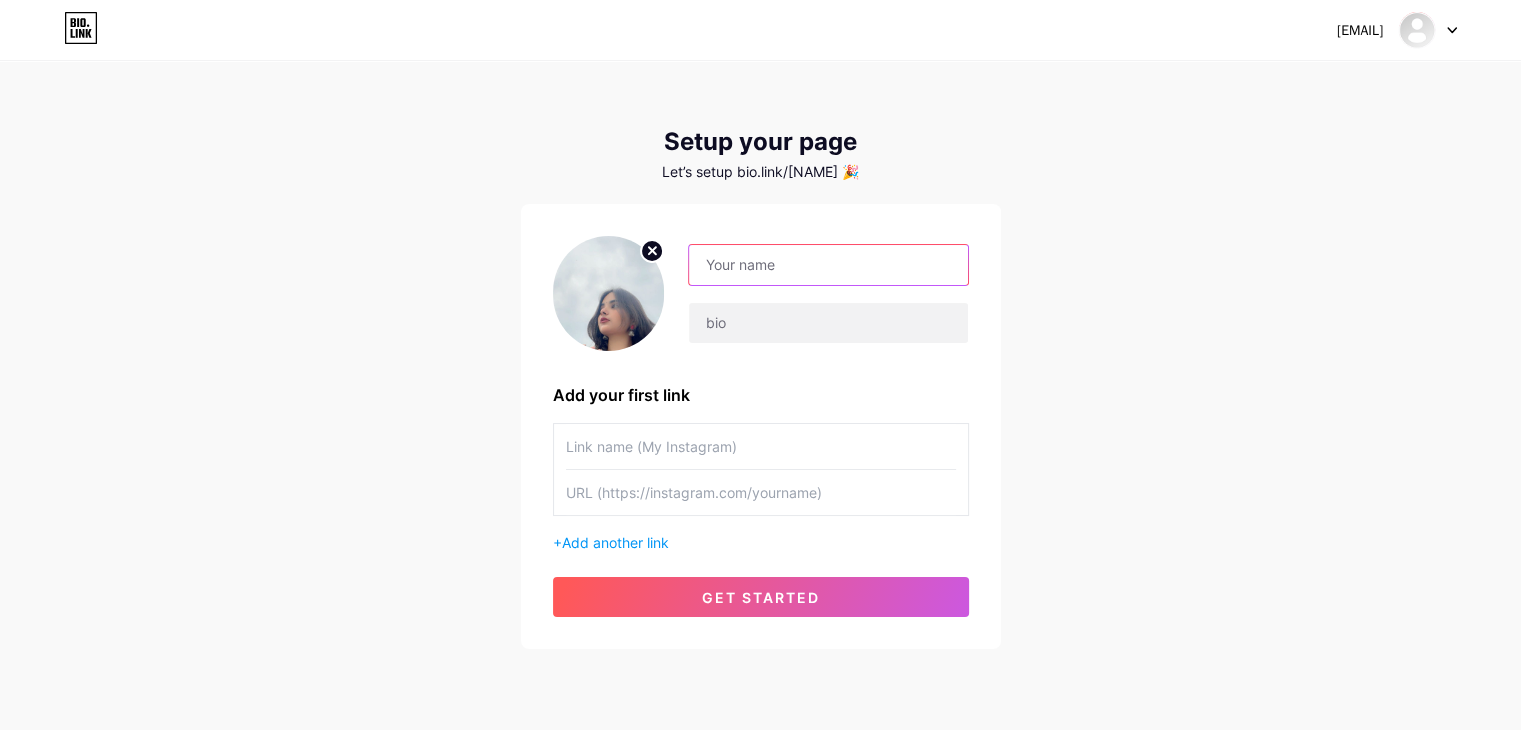 click at bounding box center (828, 265) 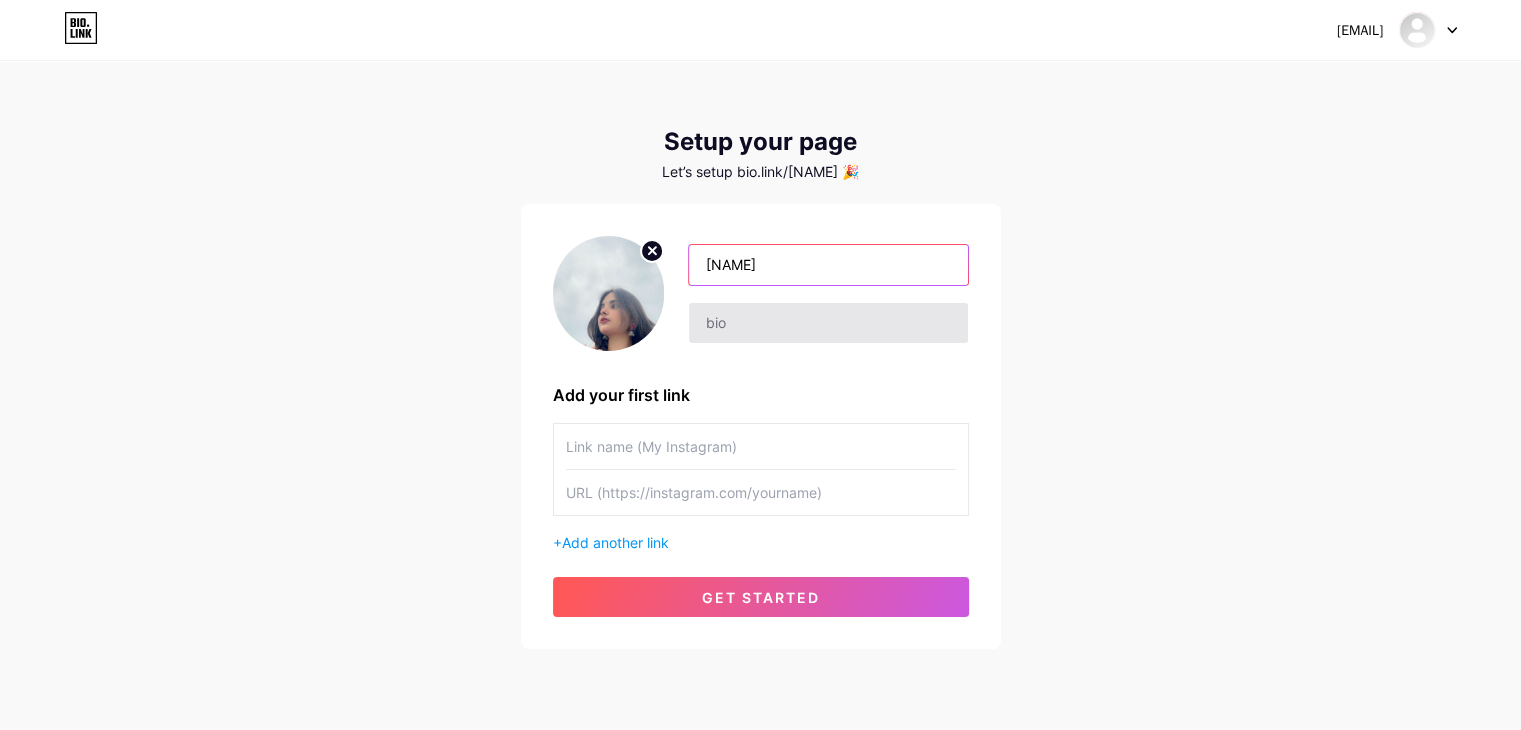 type on "[NAME]" 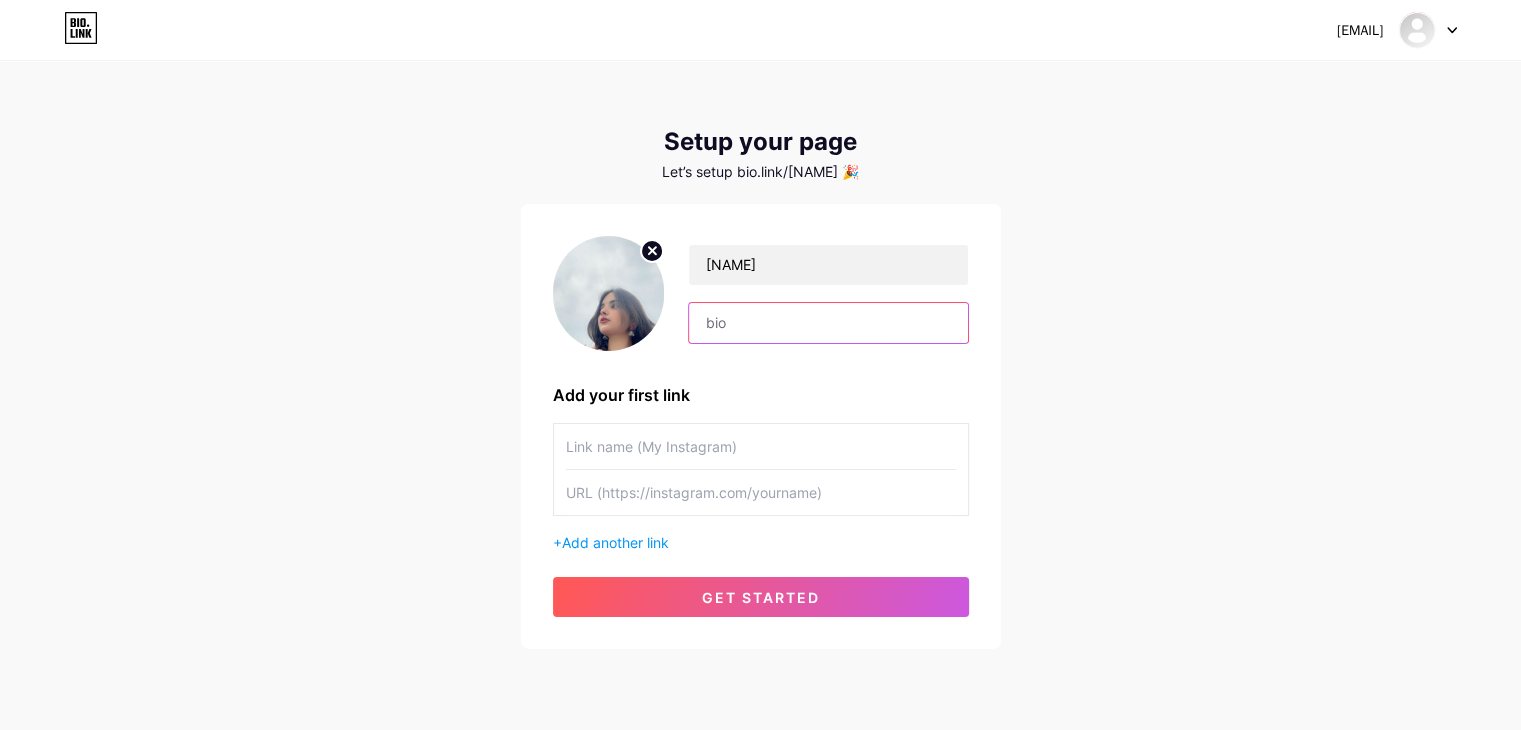 click at bounding box center [828, 323] 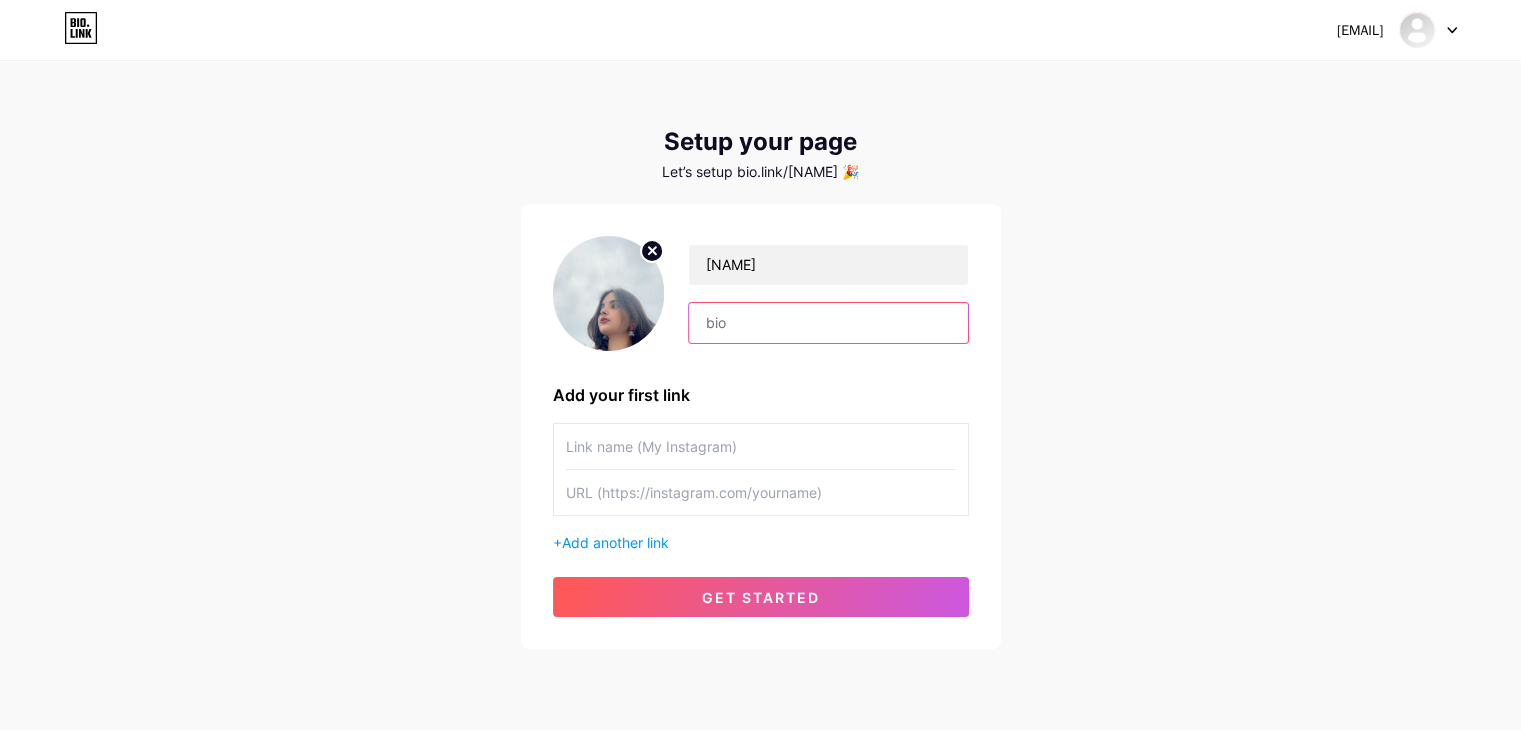 click at bounding box center [828, 323] 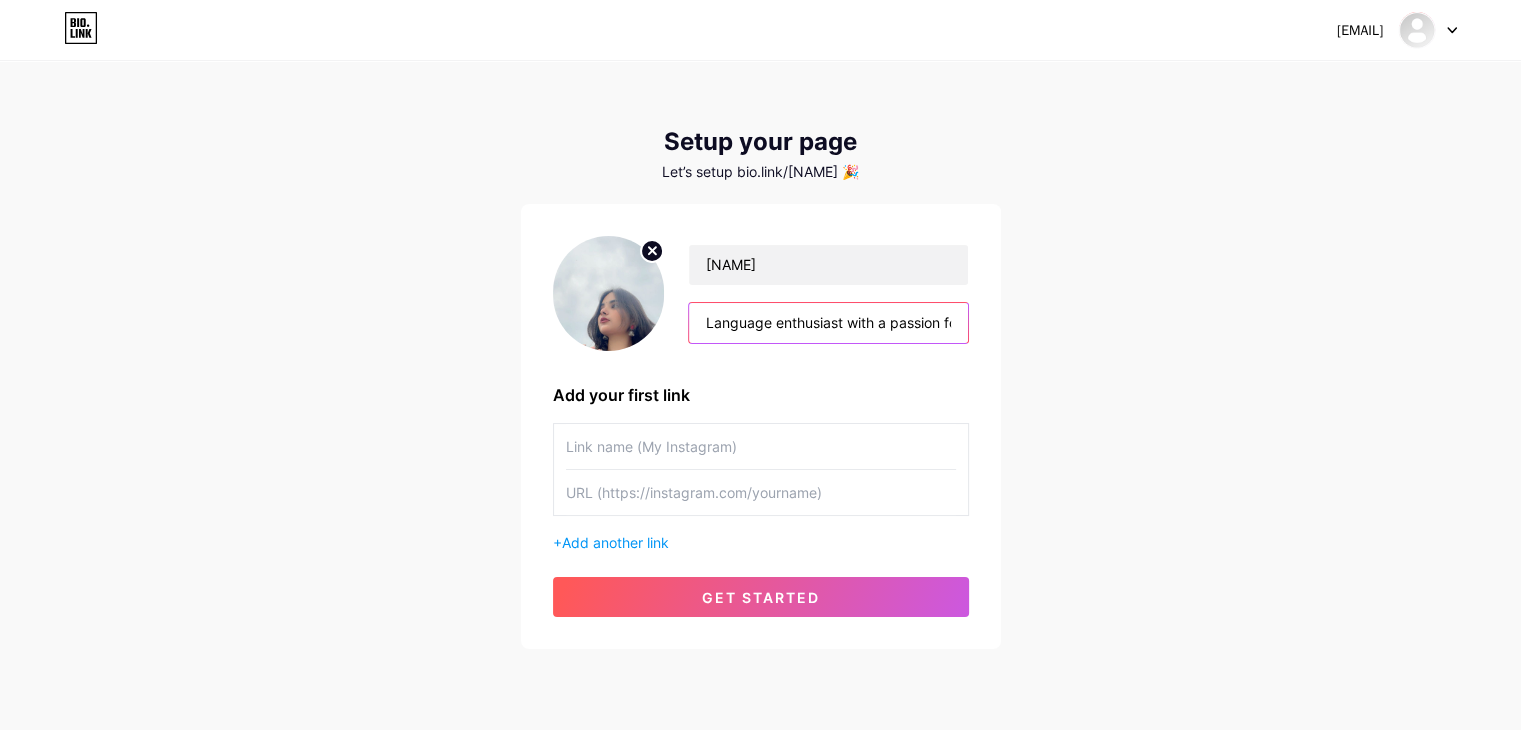 scroll, scrollTop: 0, scrollLeft: 1151, axis: horizontal 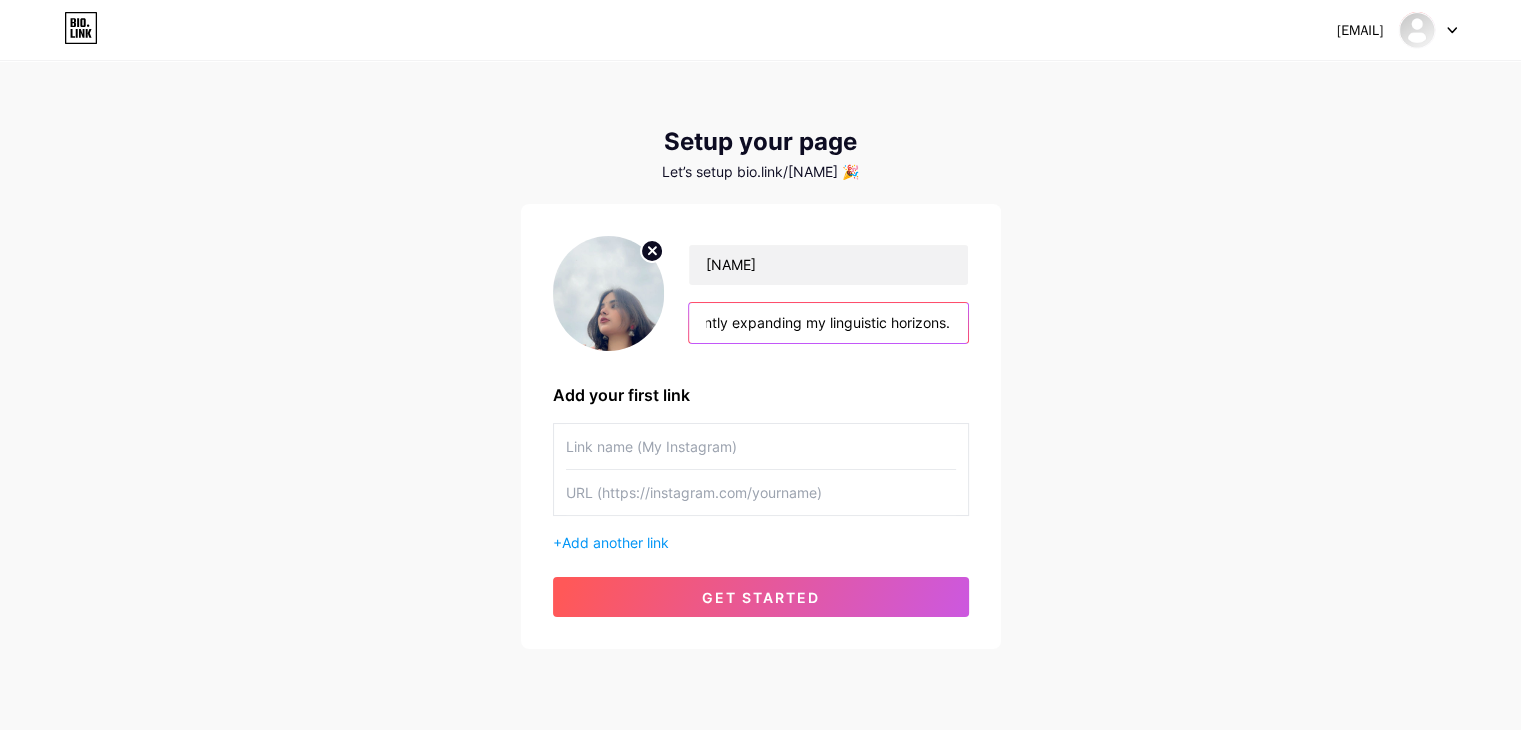 type on "Language enthusiast with a passion for exploring and learning multiple languages. Always eager to connect with diverse cultures through words and translation. Constantly expanding my linguistic horizons." 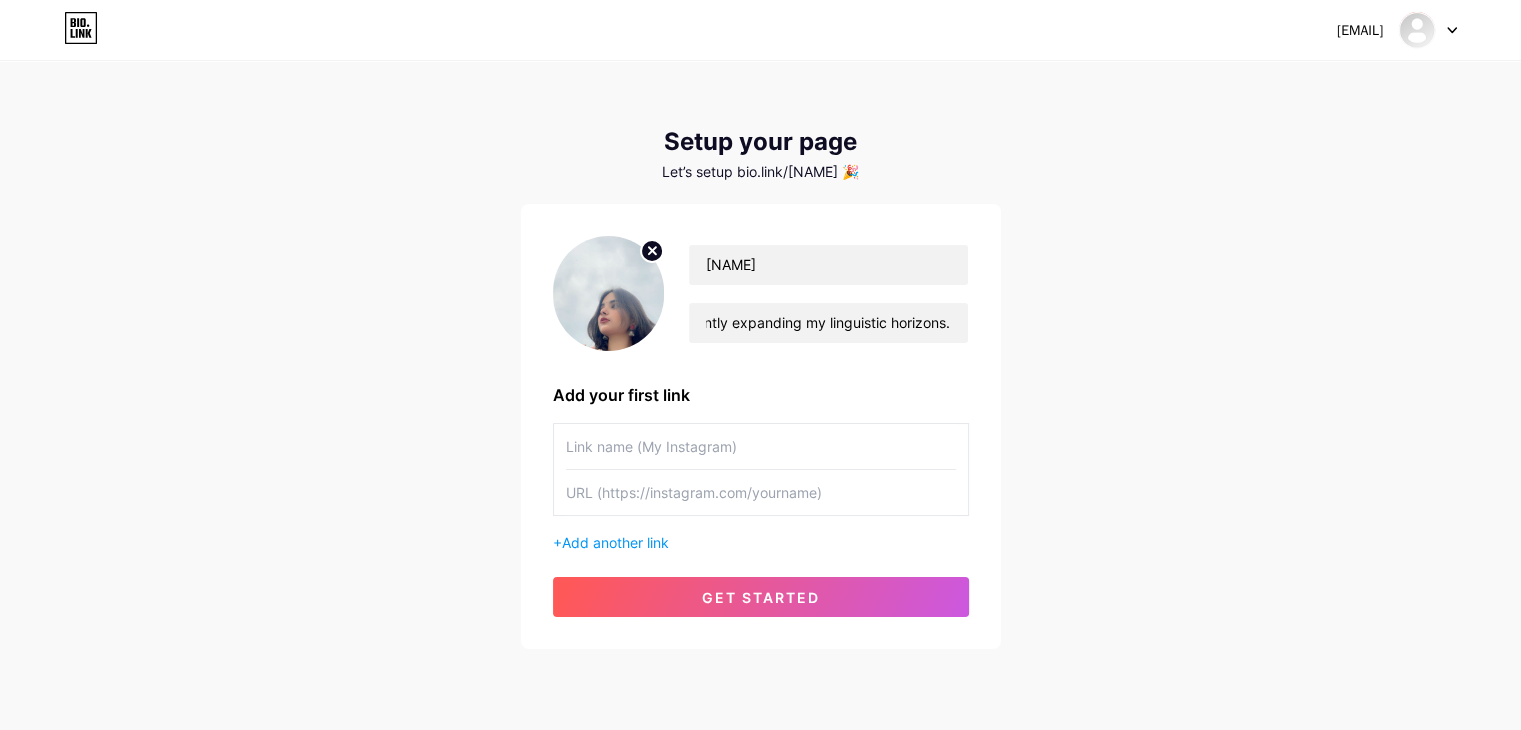 scroll, scrollTop: 0, scrollLeft: 0, axis: both 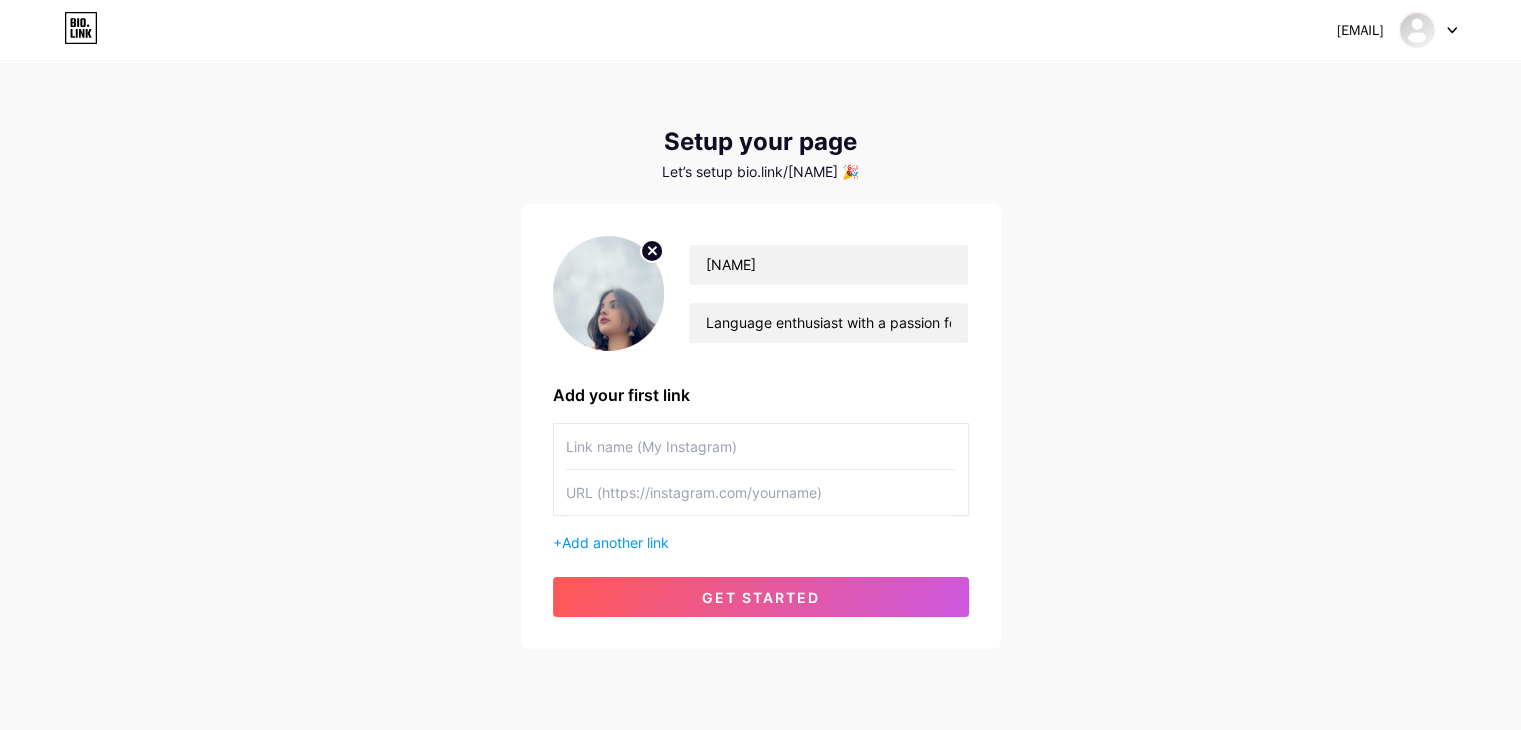 click at bounding box center (761, 446) 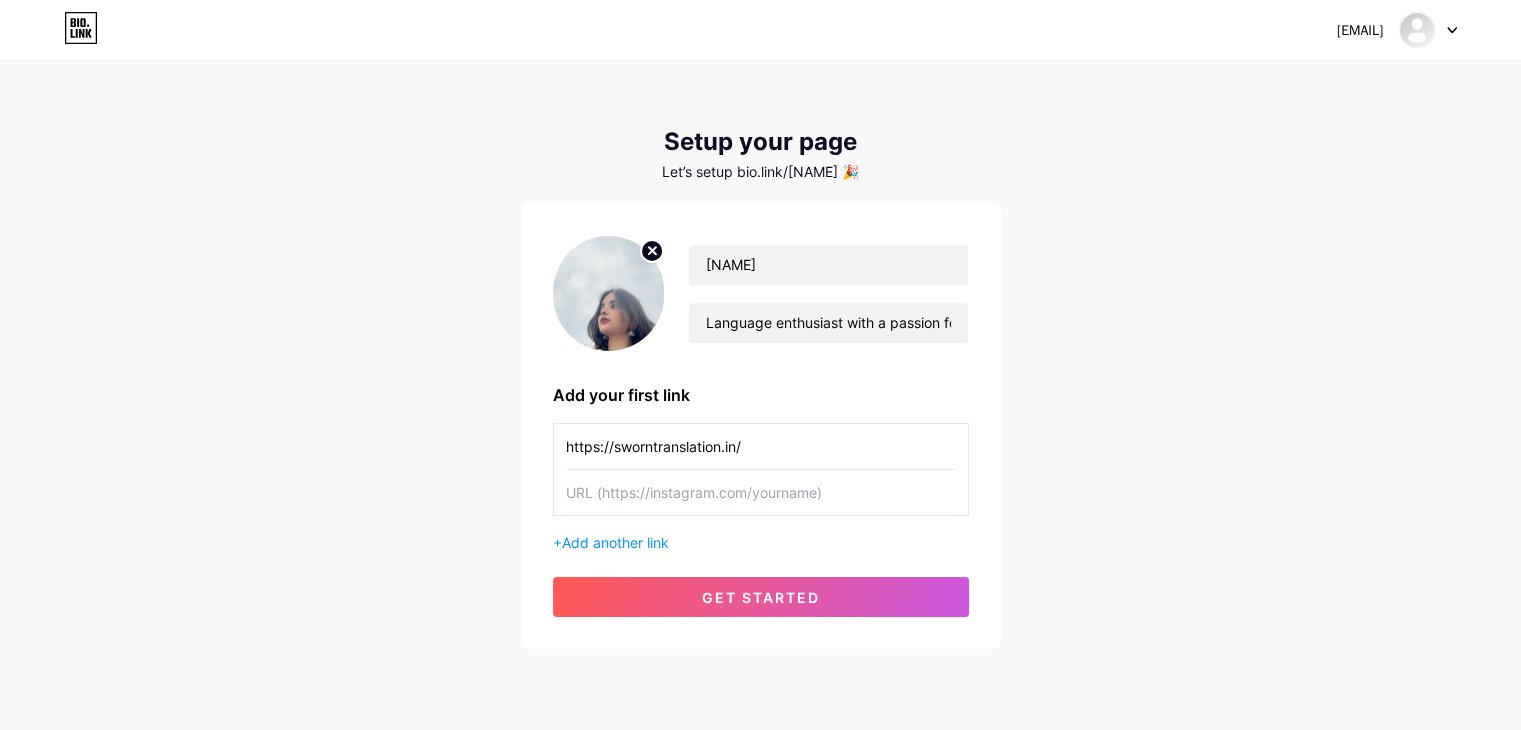 type on "https://sworntranslation.in/" 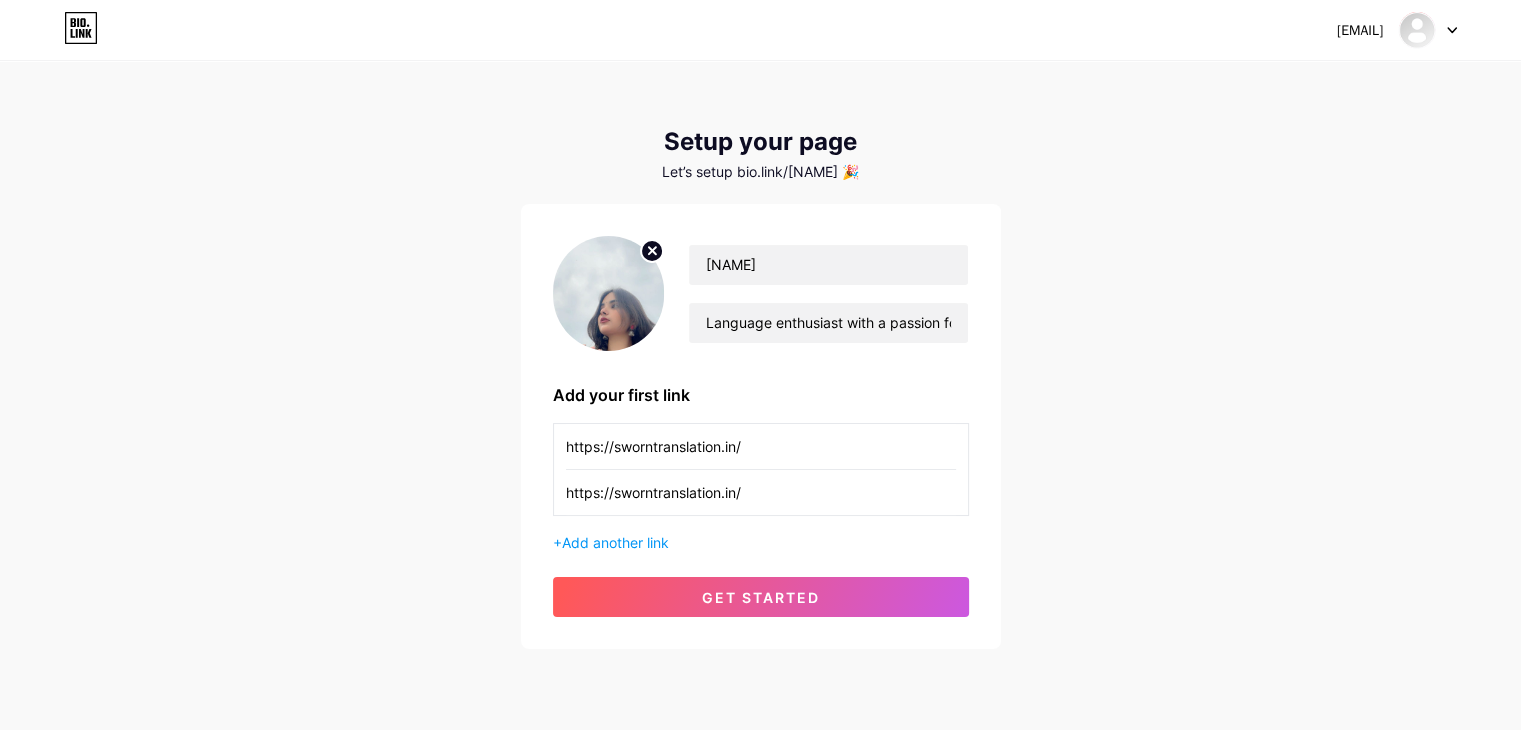 type on "https://sworntranslation.in/" 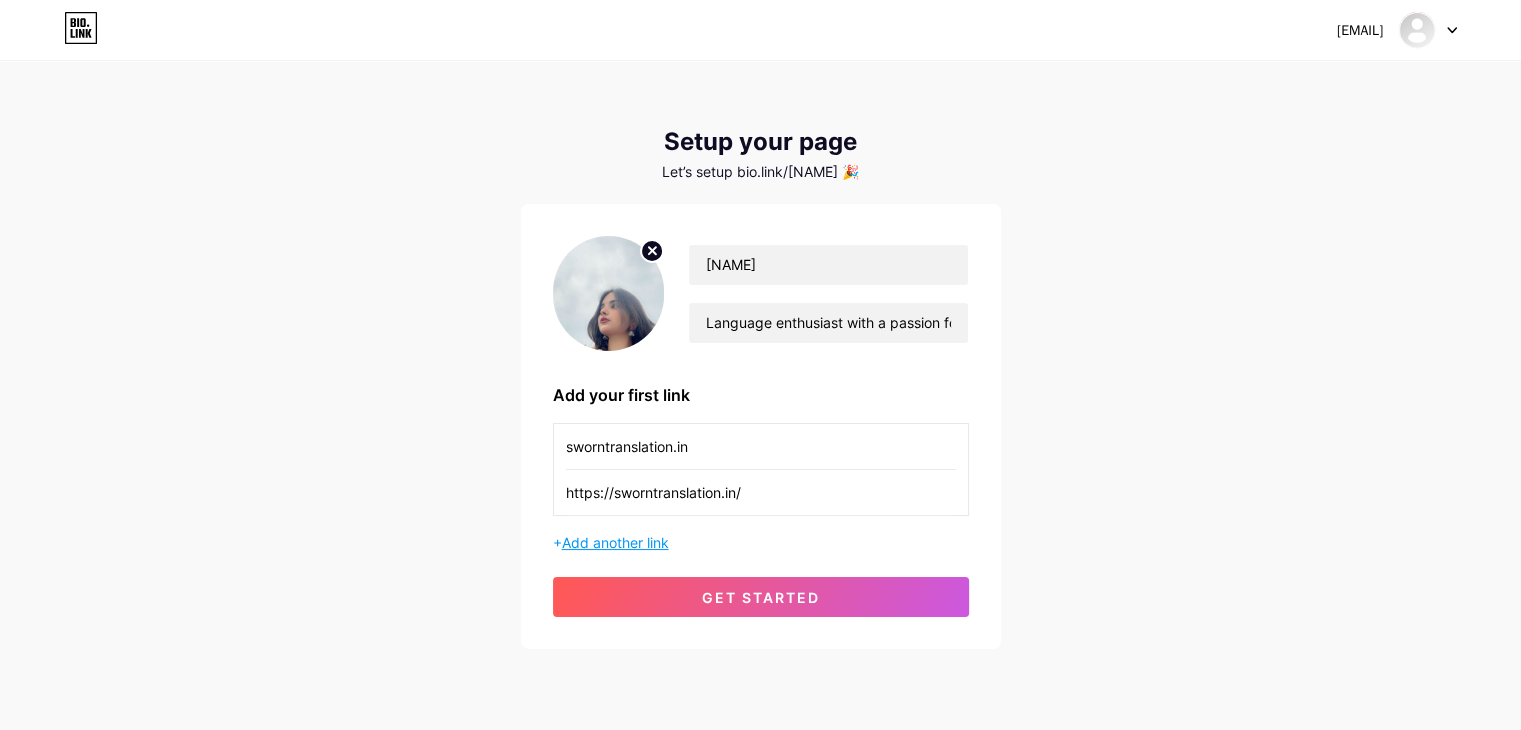 type on "sworntranslation.in" 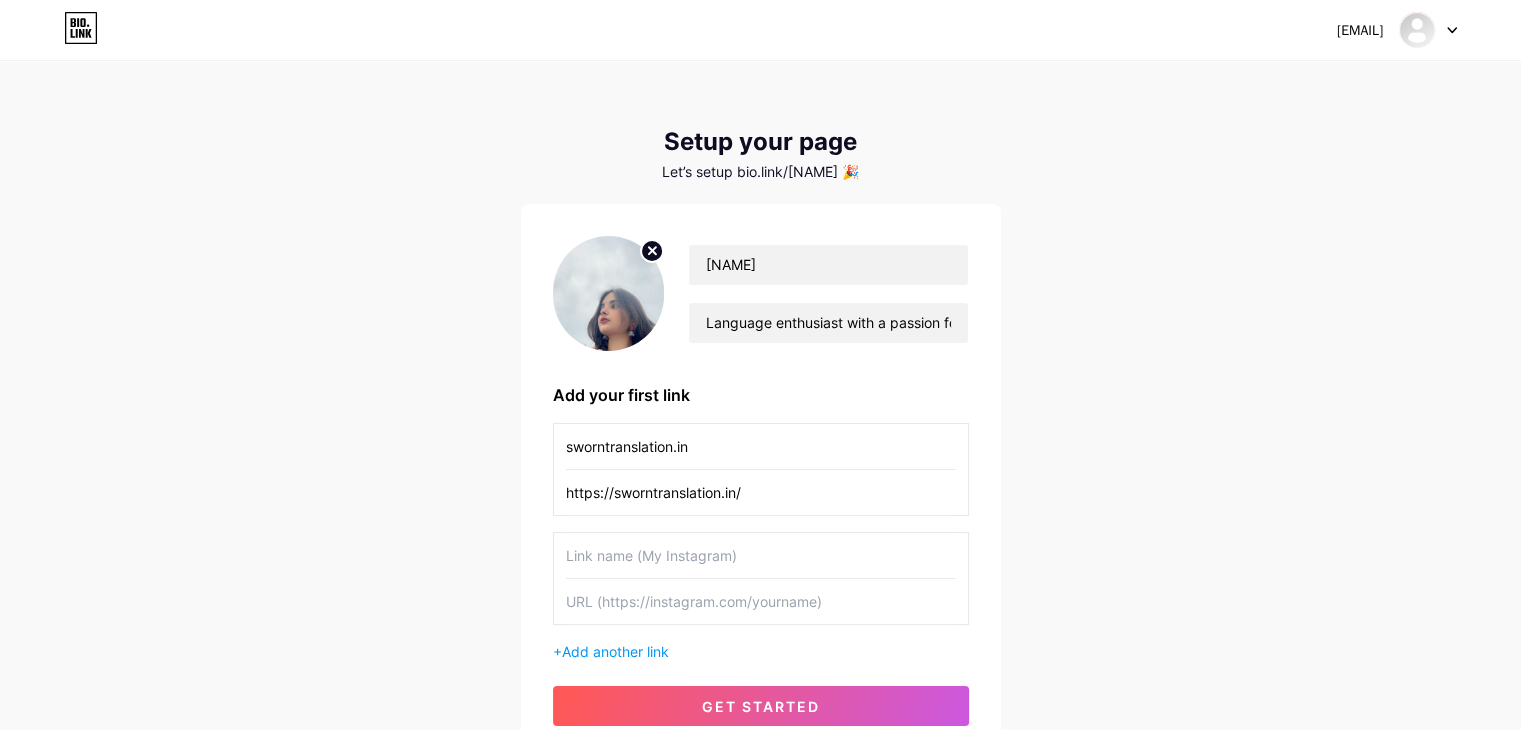 click at bounding box center (761, 555) 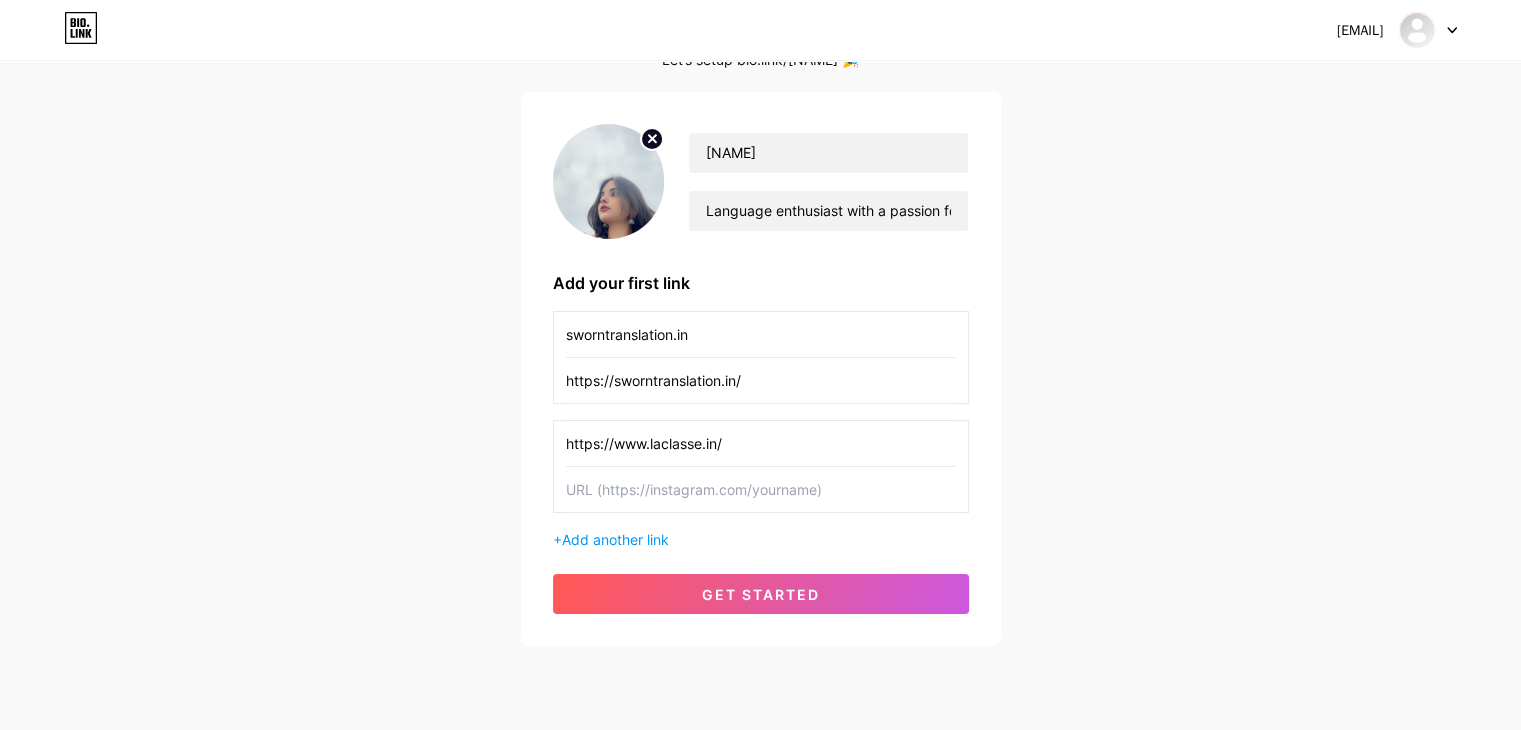 scroll, scrollTop: 130, scrollLeft: 0, axis: vertical 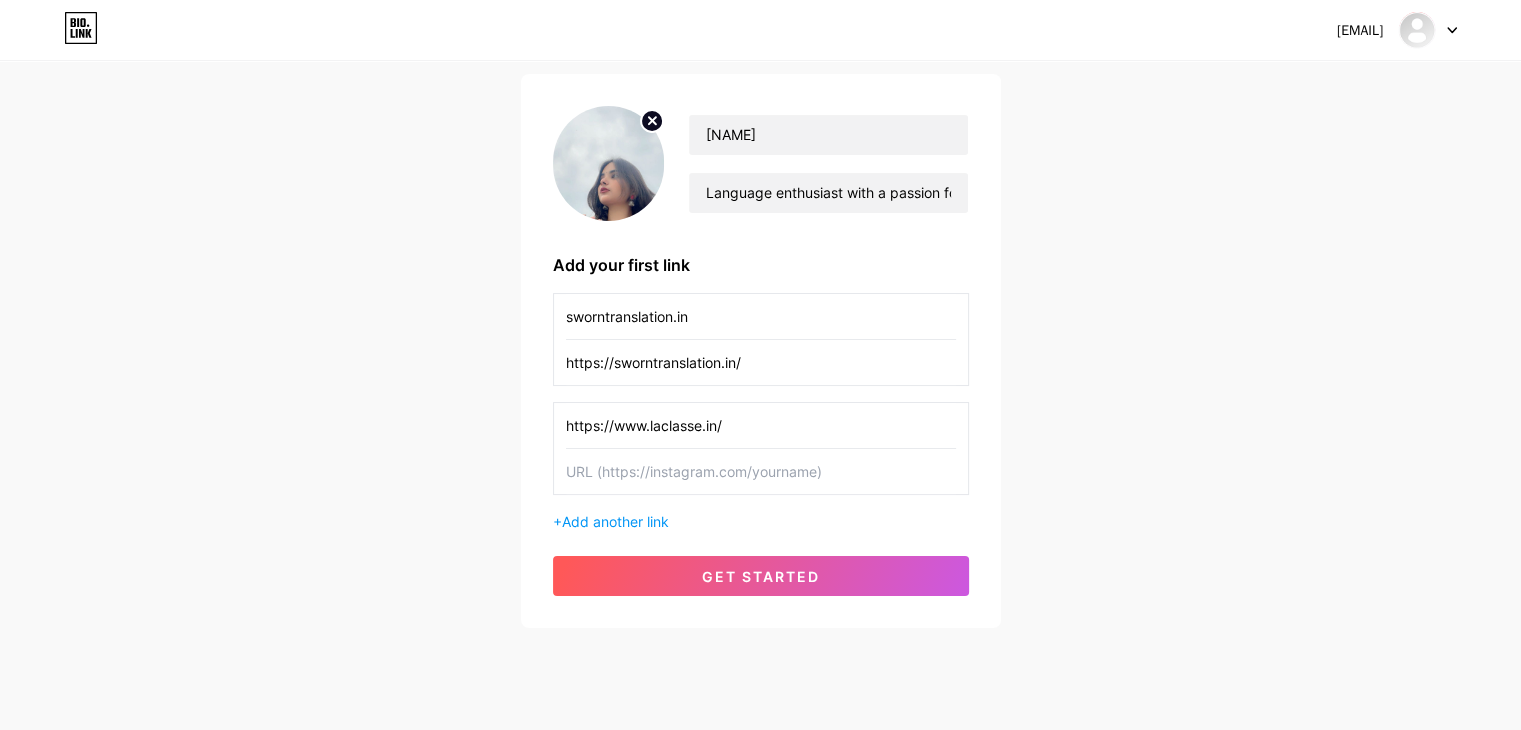 type on "https://www.laclasse.in/" 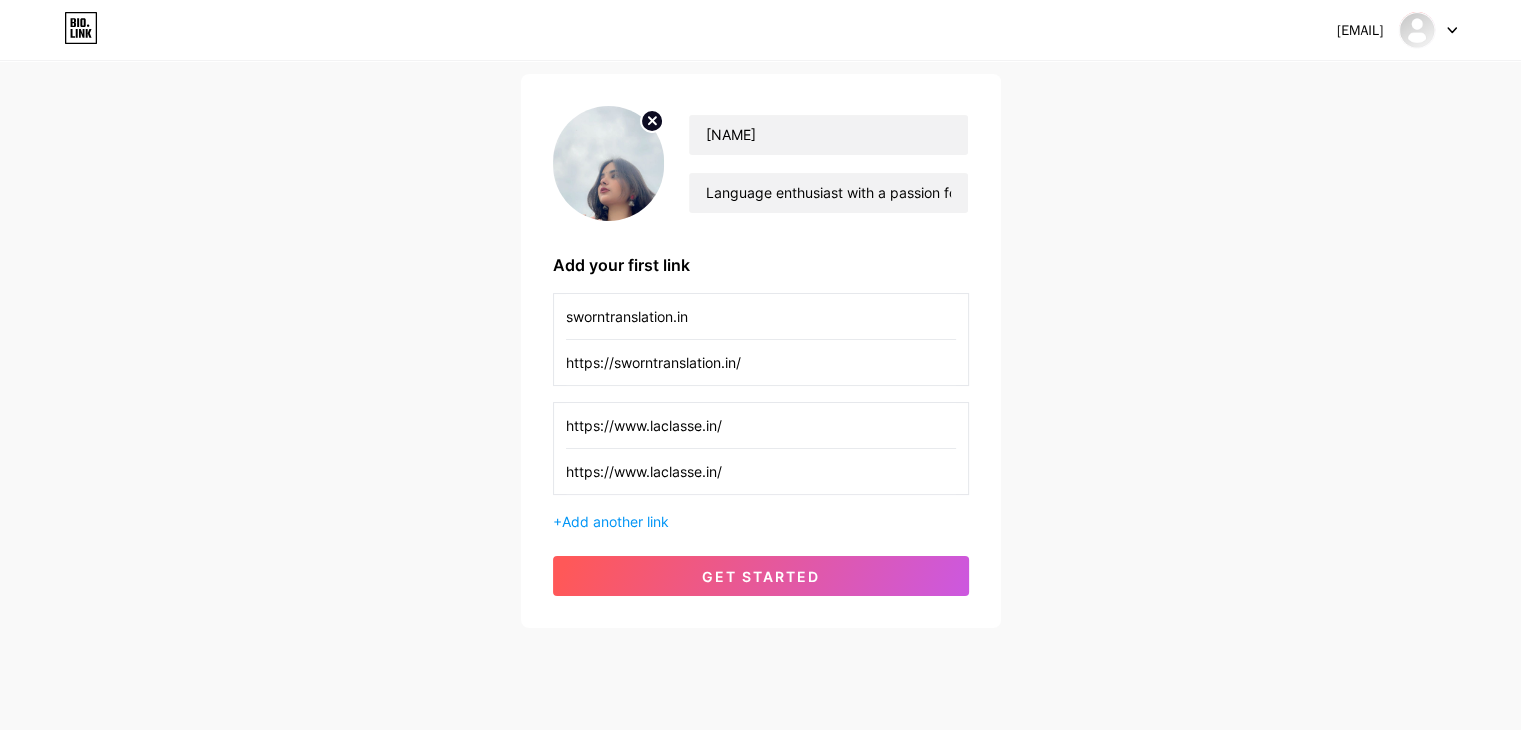 type on "https://www.laclasse.in/" 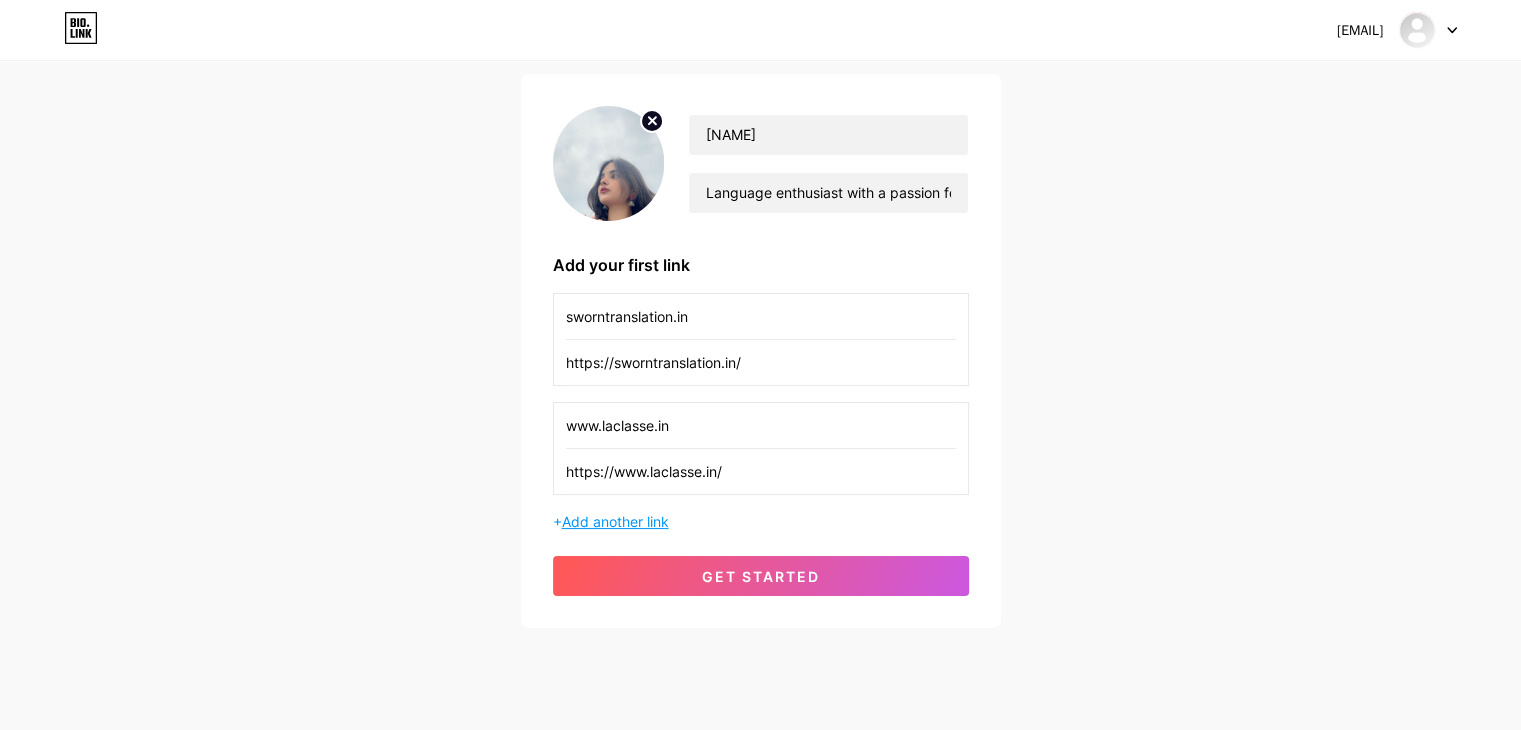 type on "www.laclasse.in" 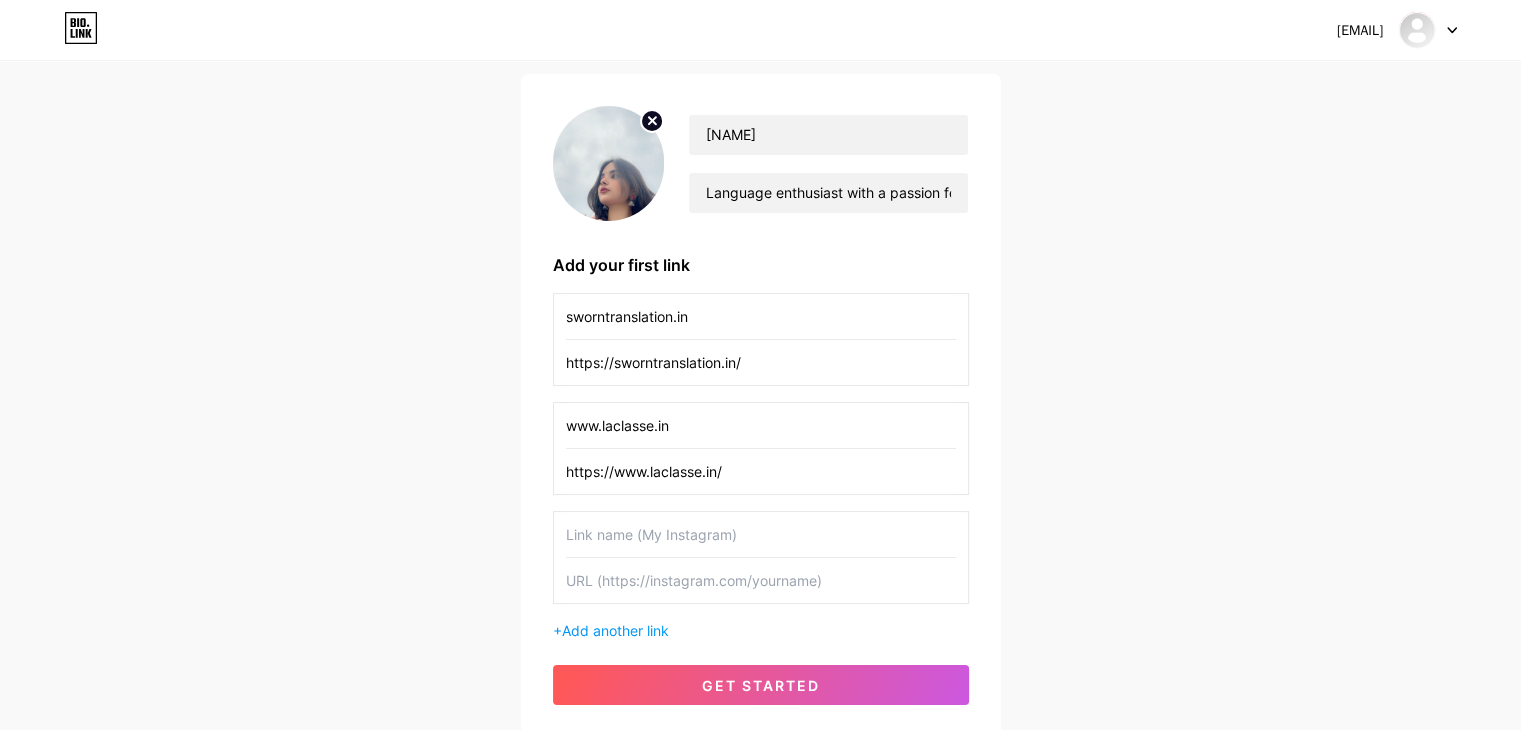 click at bounding box center [761, 580] 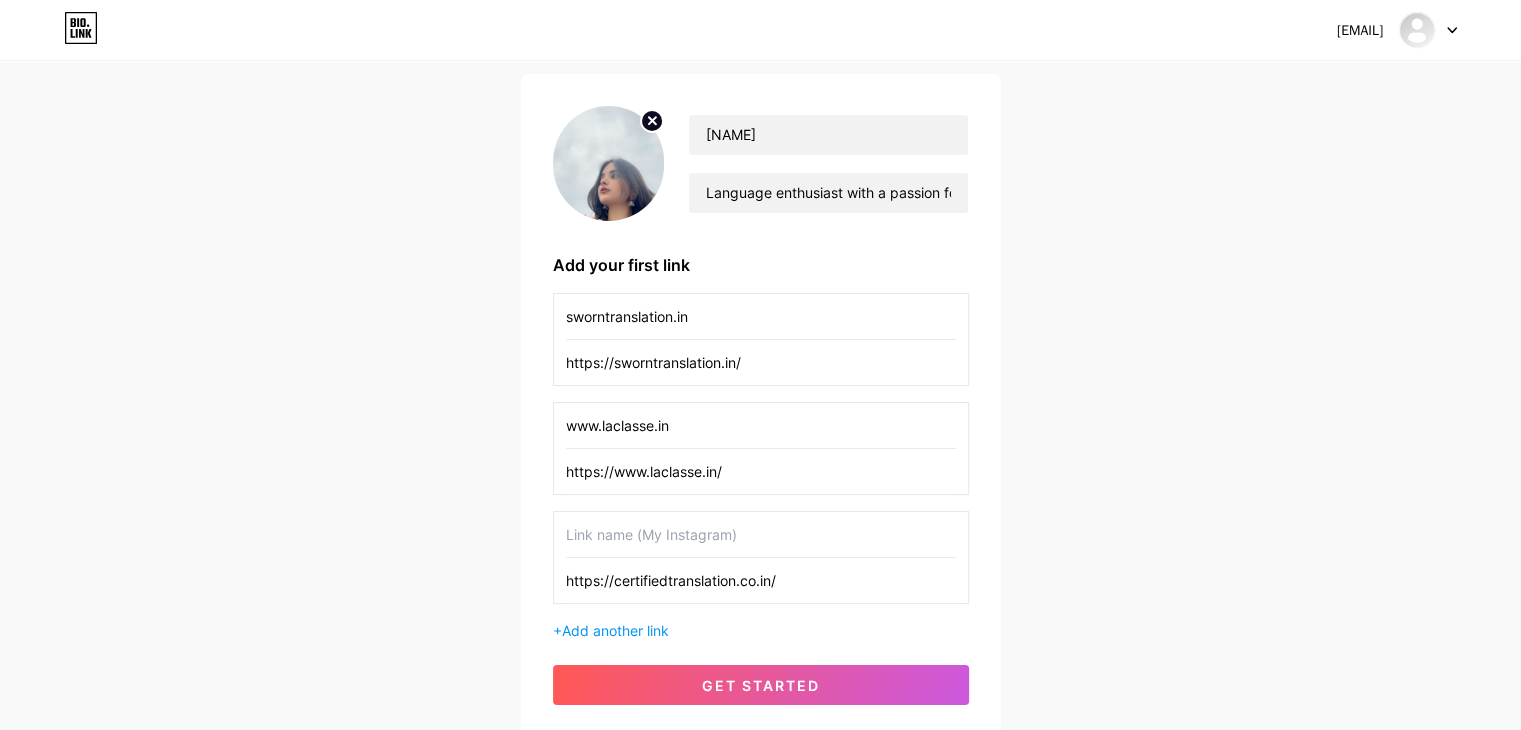 type on "https://certifiedtranslation.co.in/" 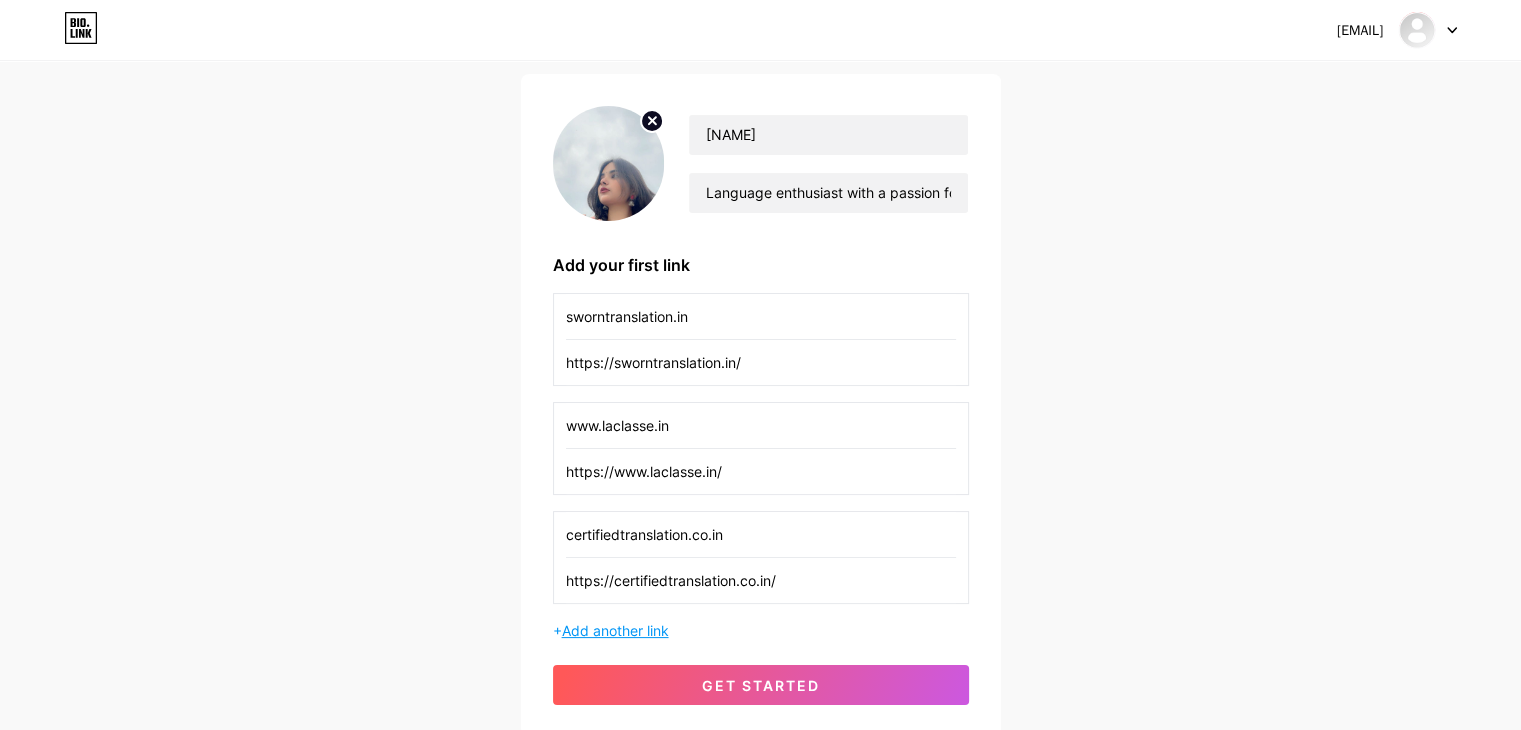type on "certifiedtranslation.co.in" 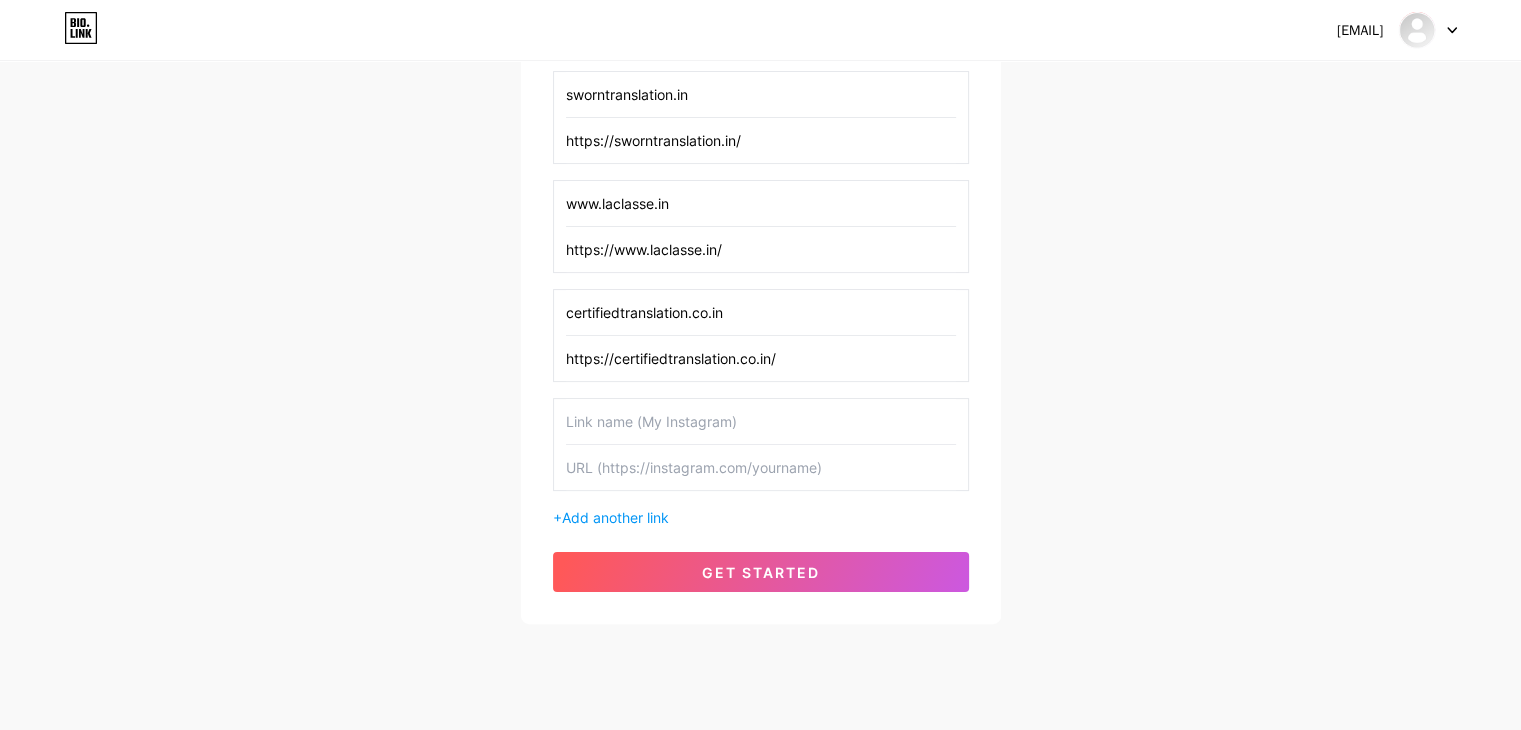 scroll, scrollTop: 354, scrollLeft: 0, axis: vertical 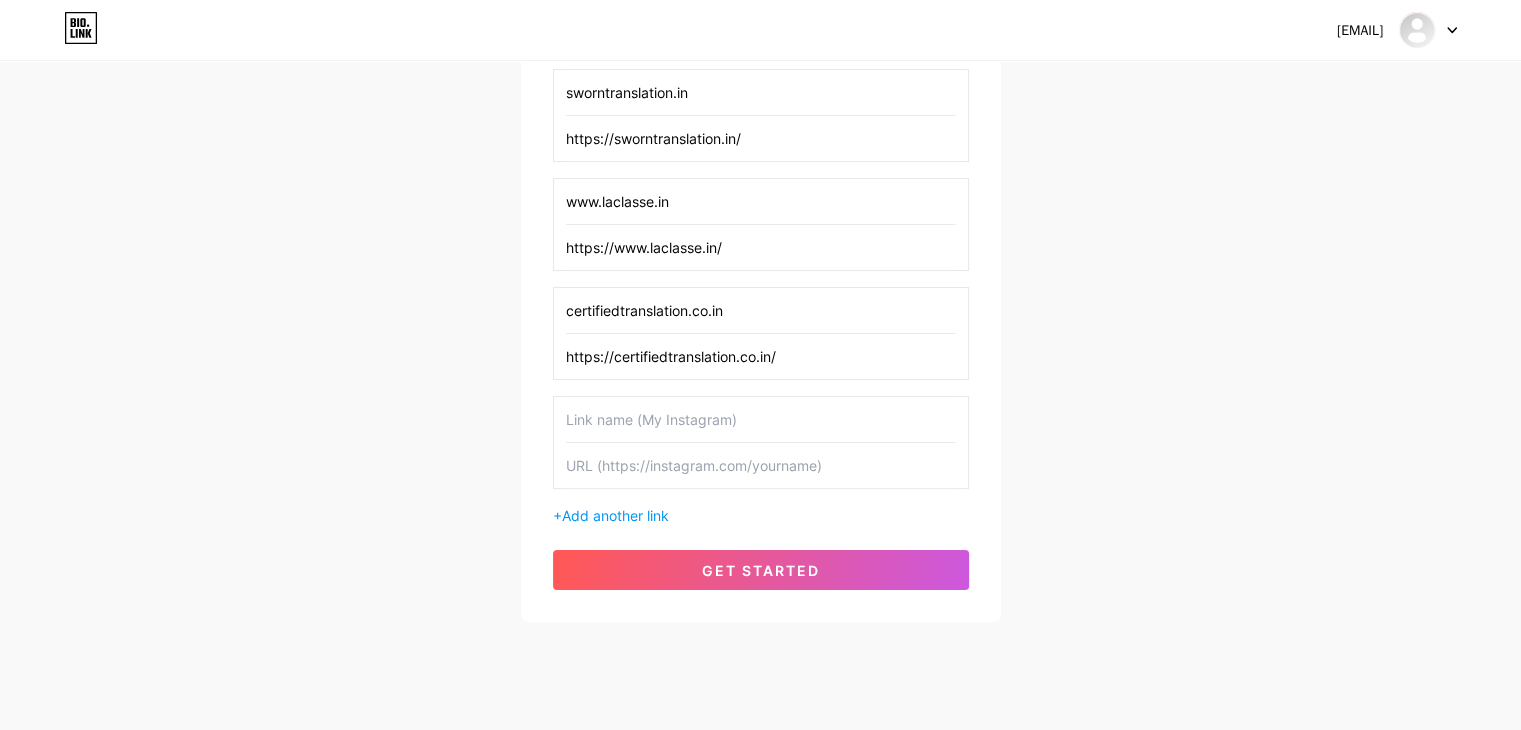 click at bounding box center [761, 465] 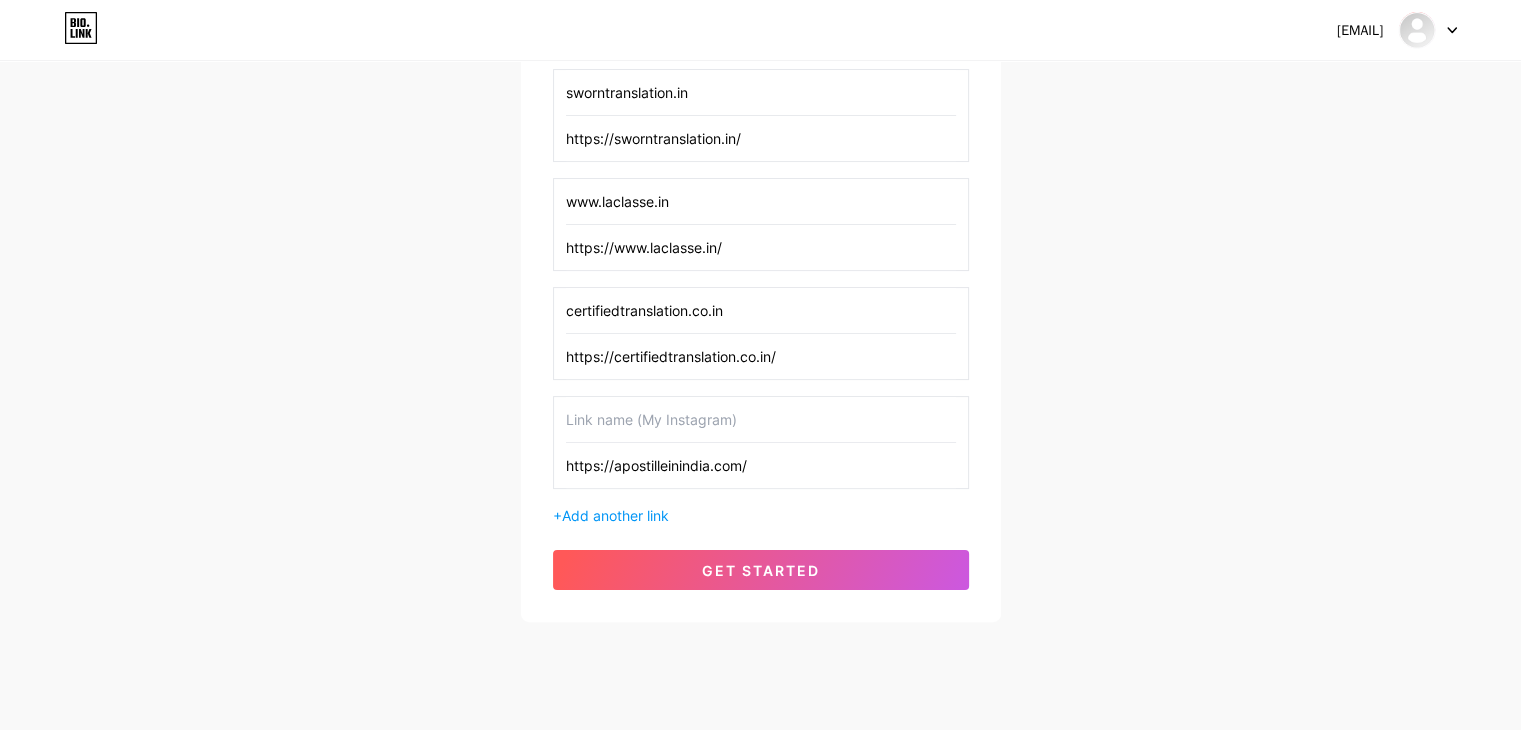 type on "https://apostilleinindia.com/" 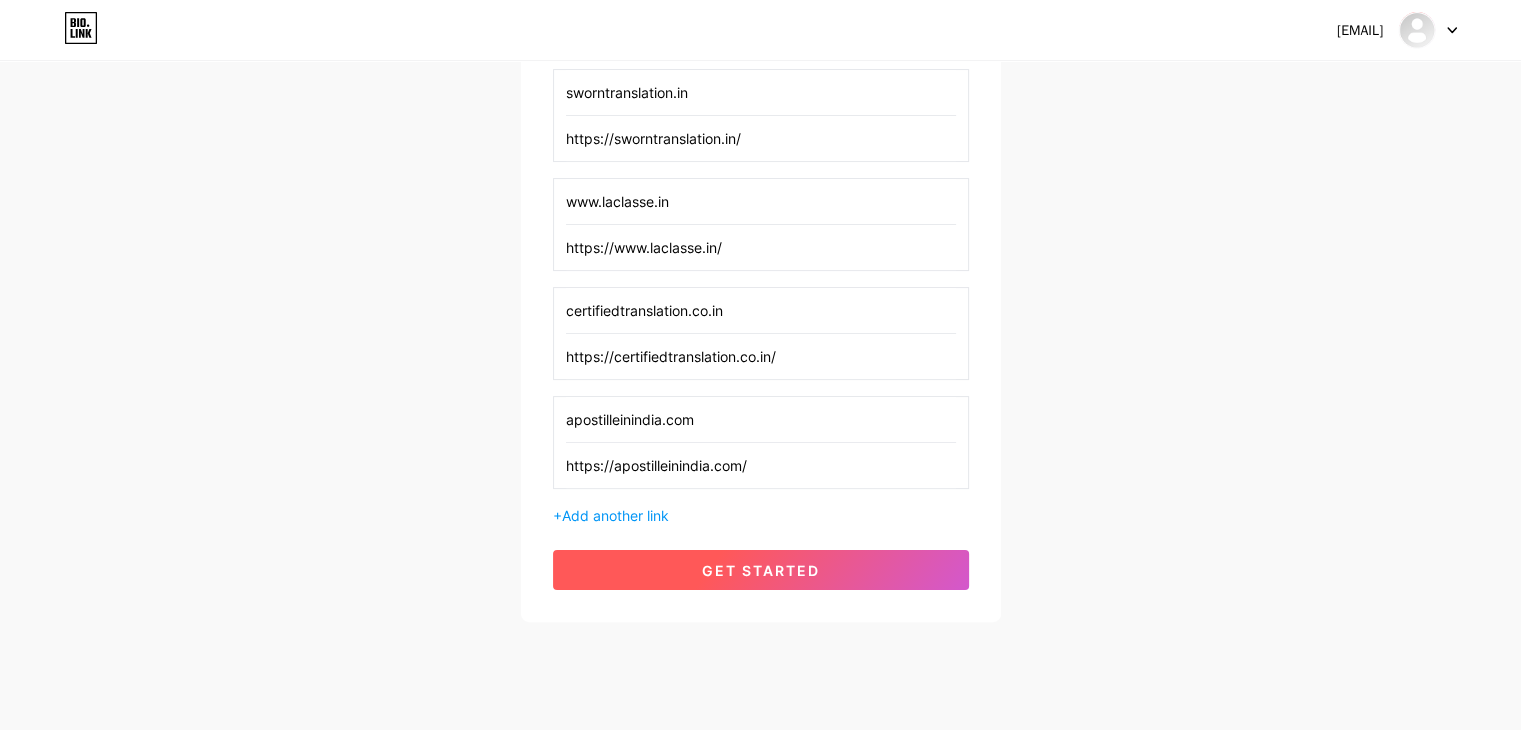 type on "apostilleinindia.com" 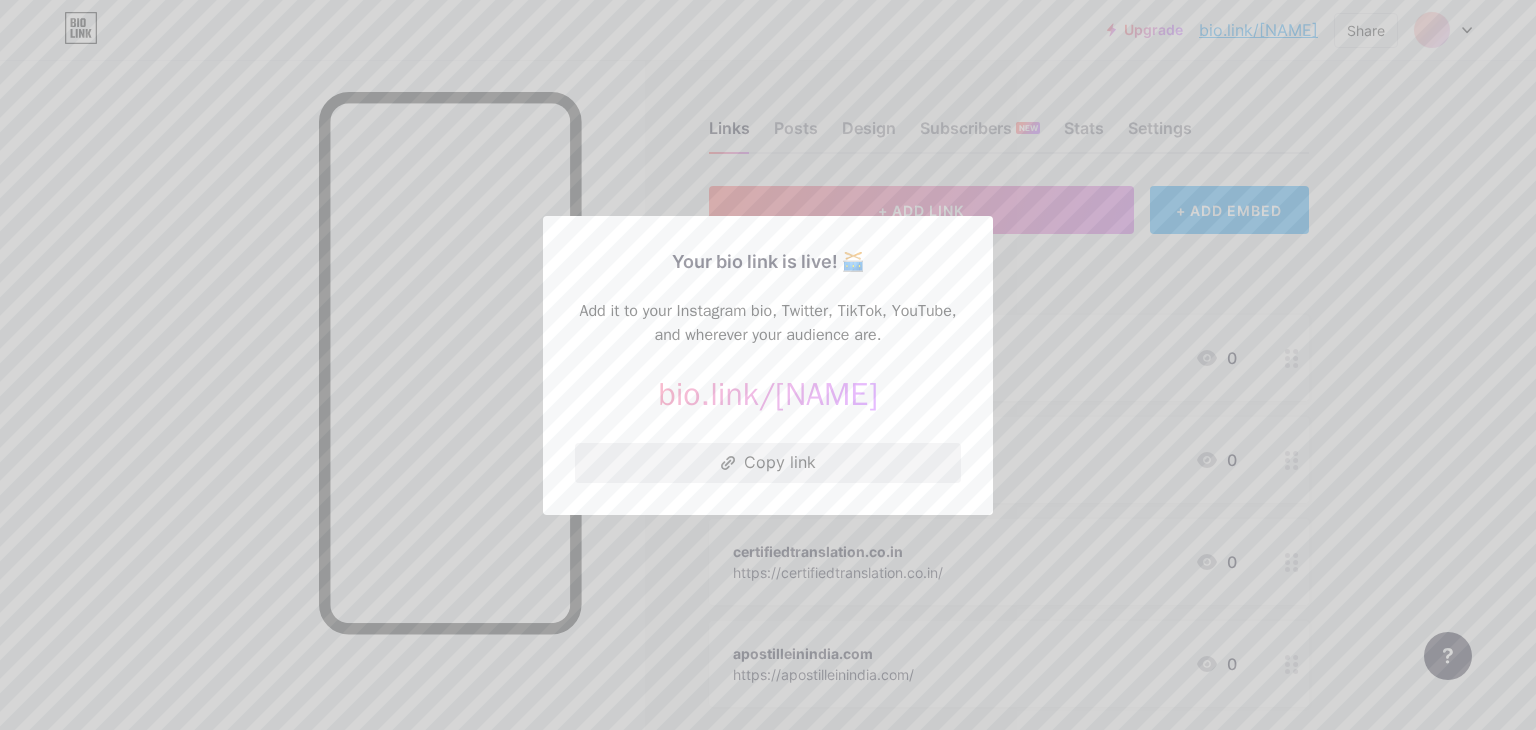 click on "Copy link" at bounding box center (768, 463) 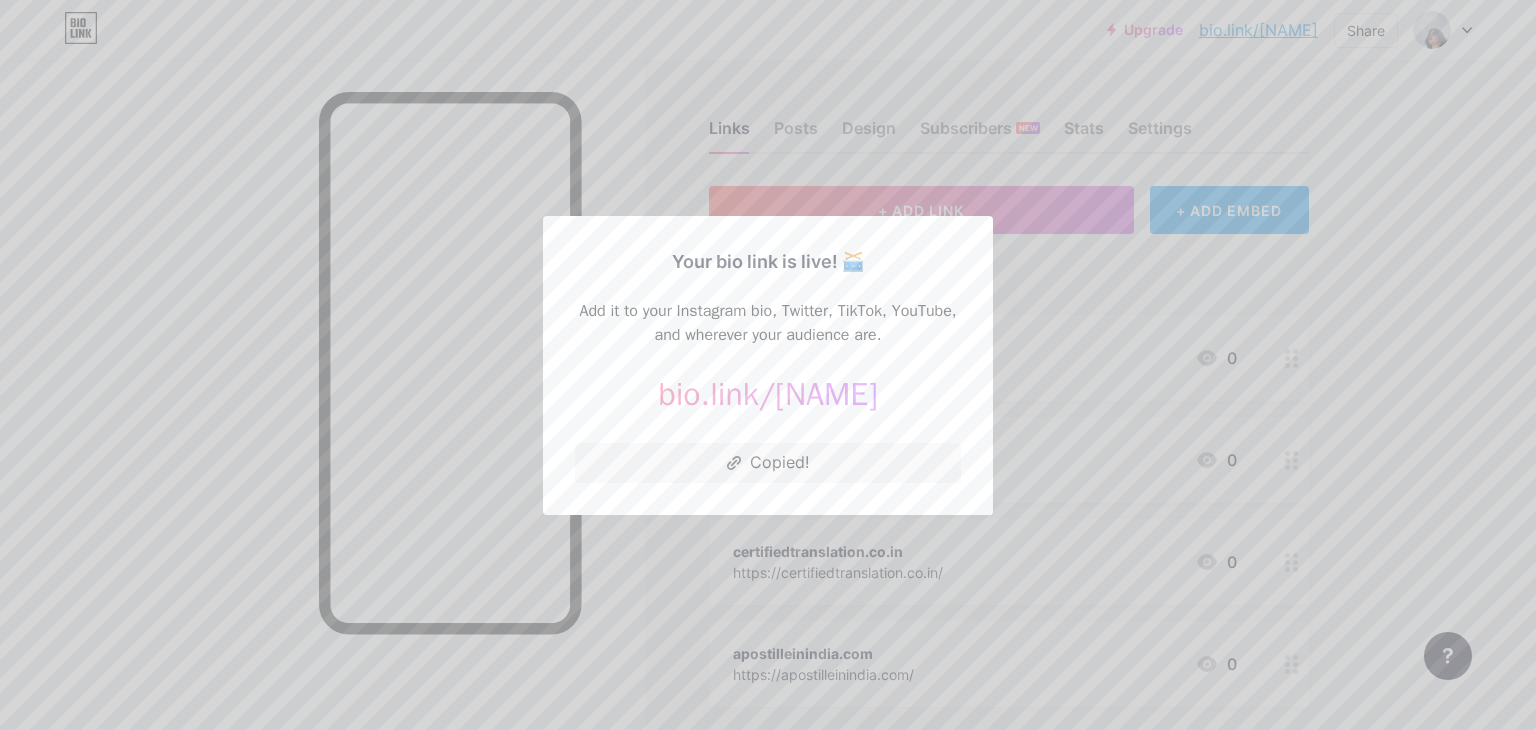 click at bounding box center [768, 365] 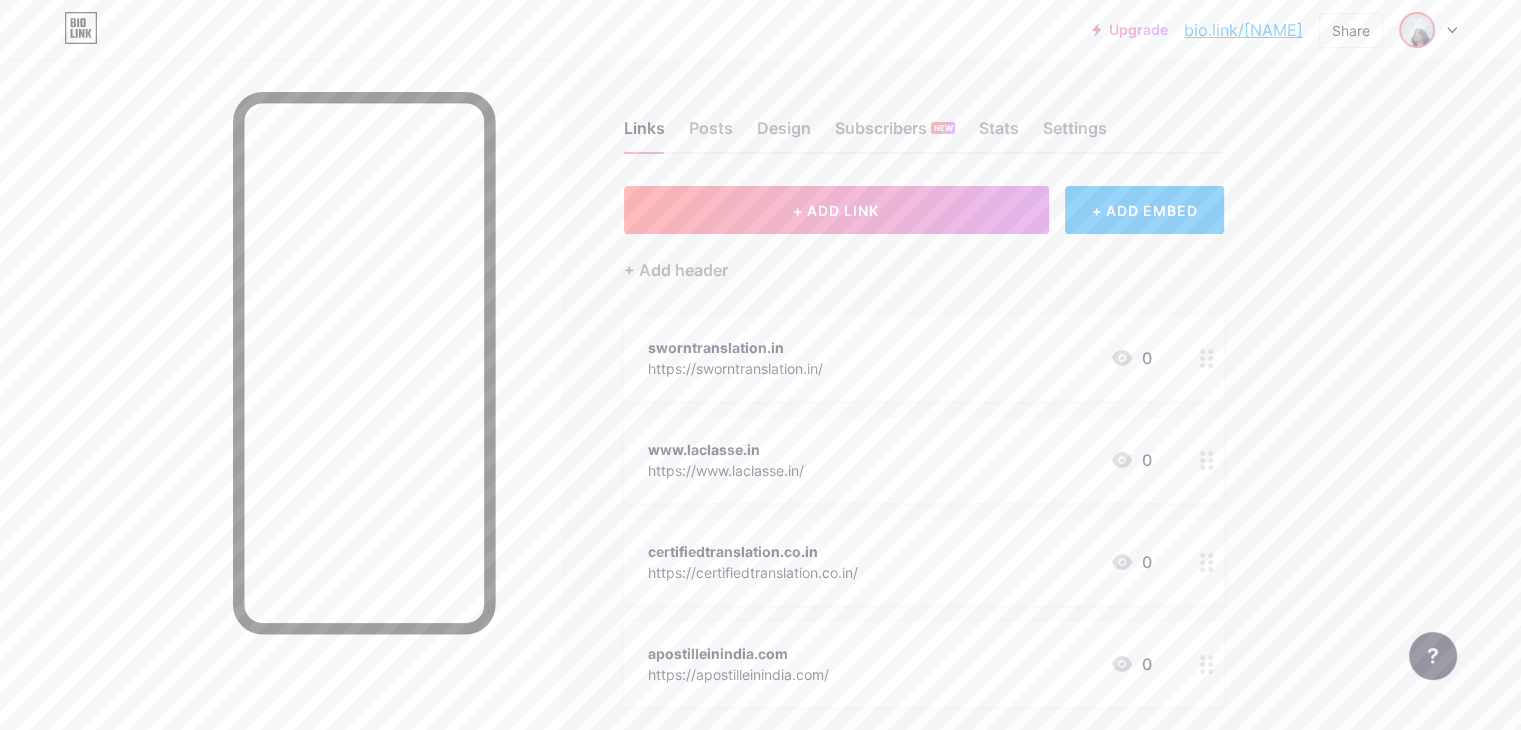 click at bounding box center (1417, 30) 